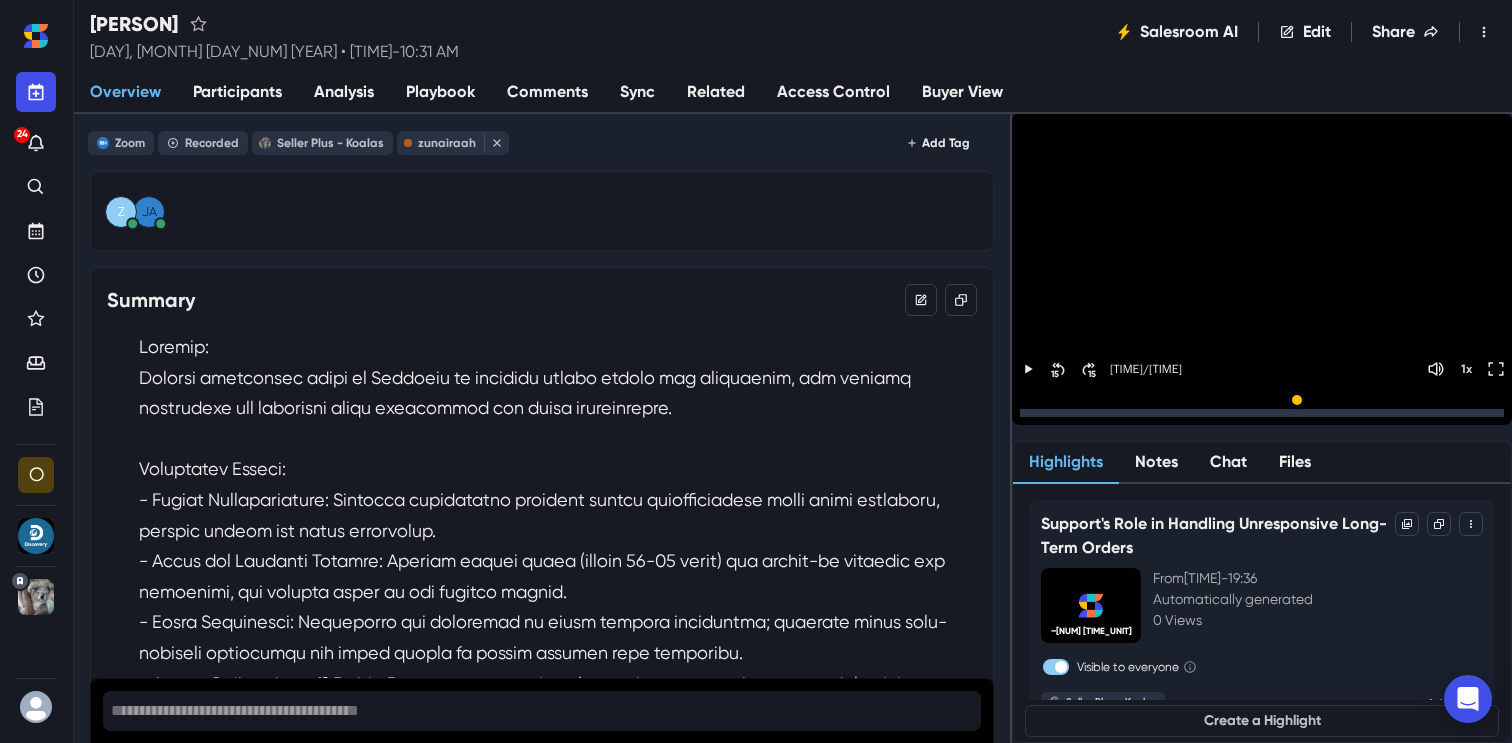 scroll, scrollTop: 0, scrollLeft: 0, axis: both 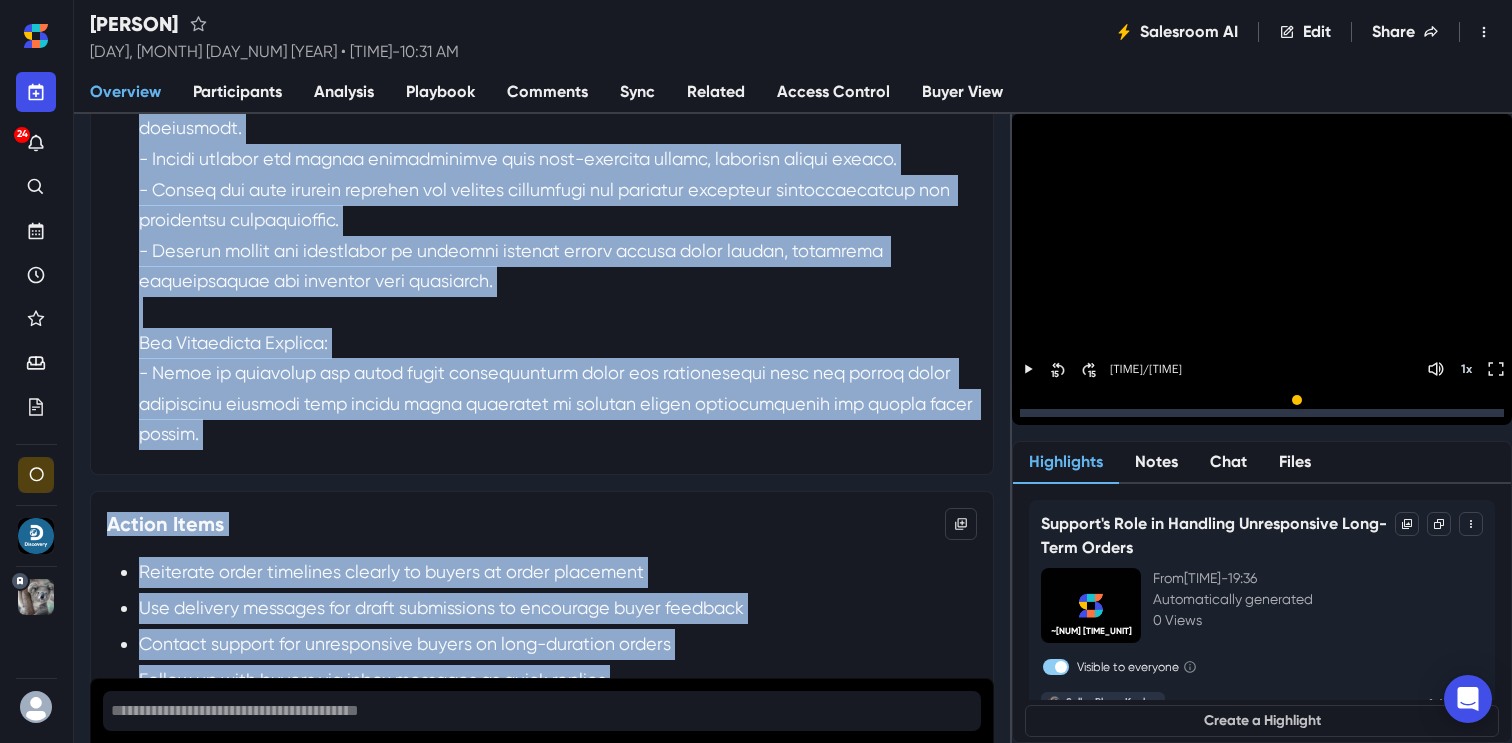 click on "Sync" at bounding box center [637, 93] 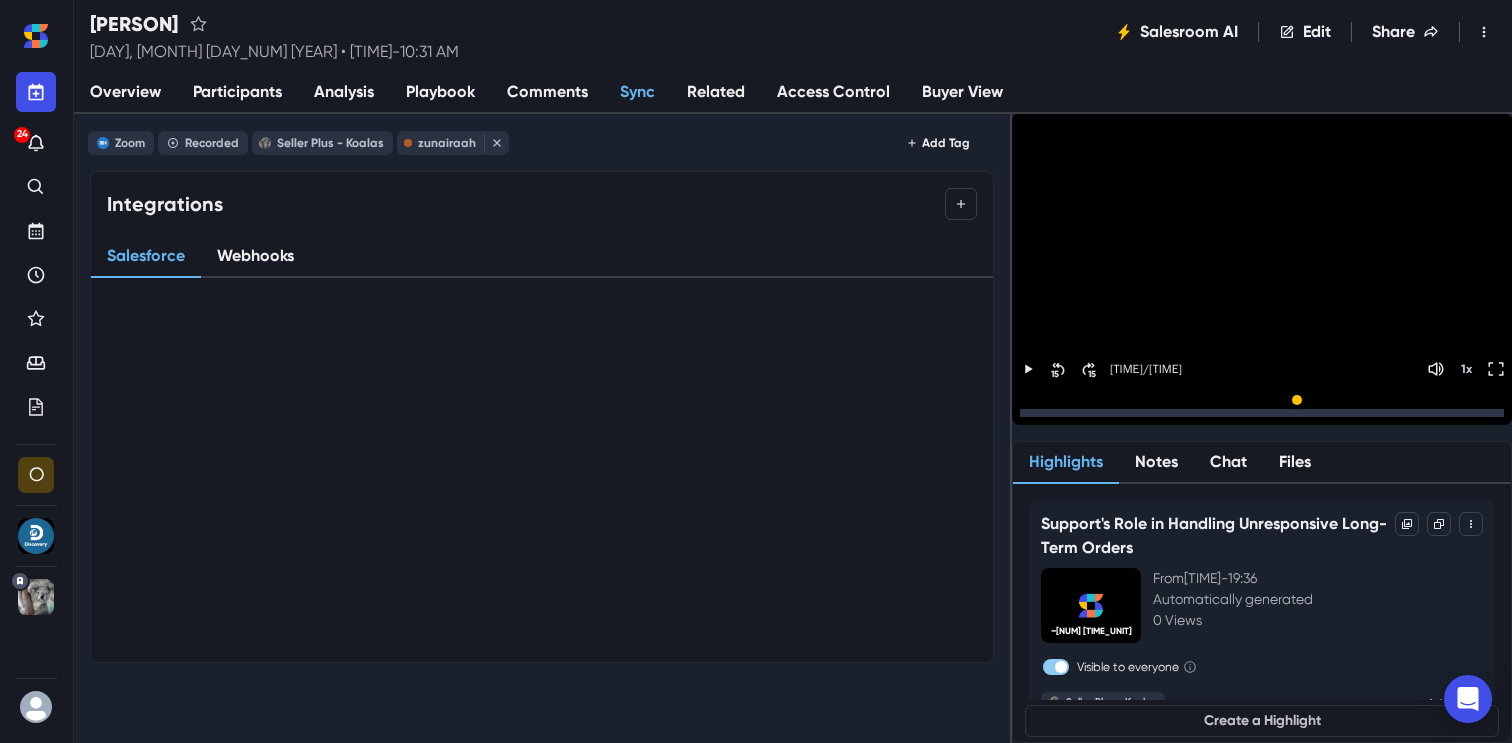 scroll, scrollTop: 0, scrollLeft: 0, axis: both 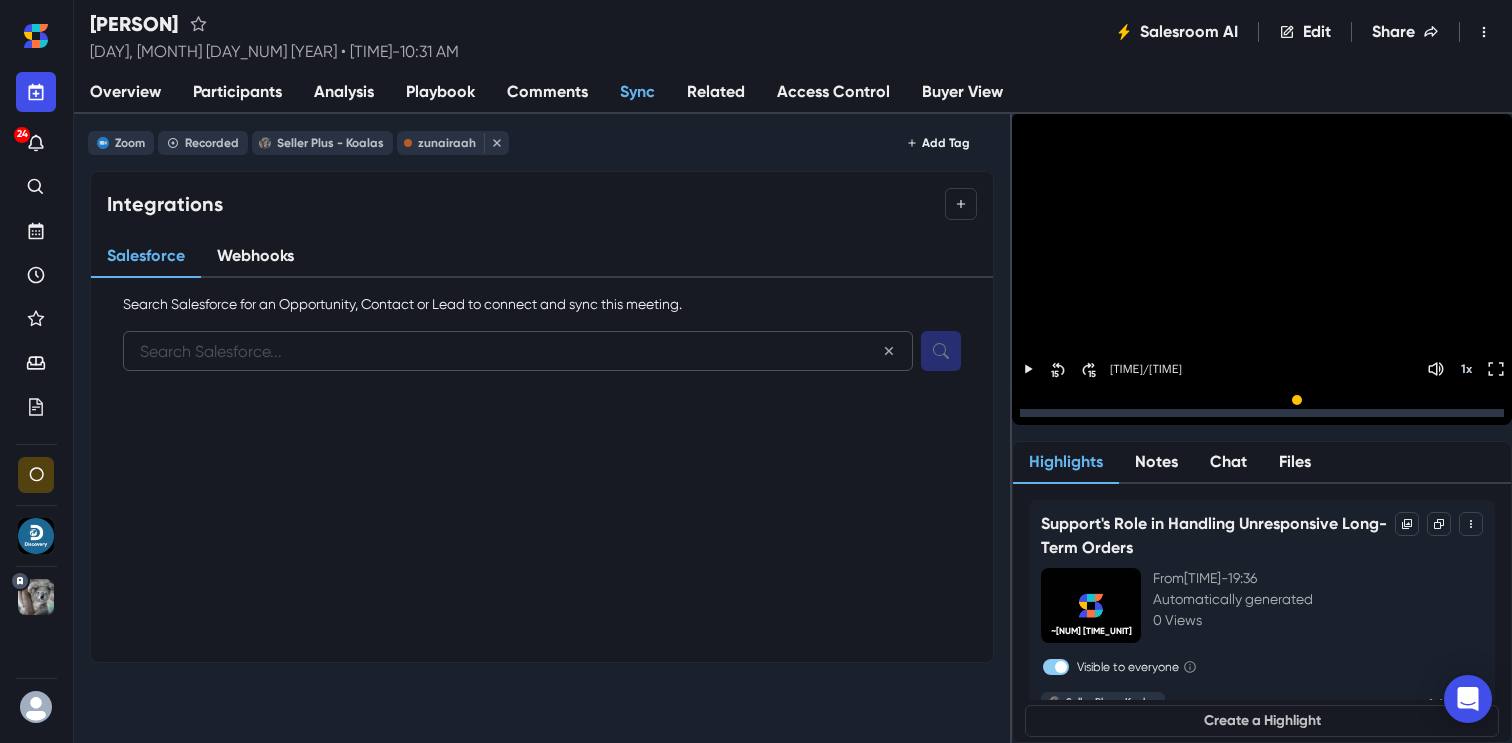 click at bounding box center [518, 351] 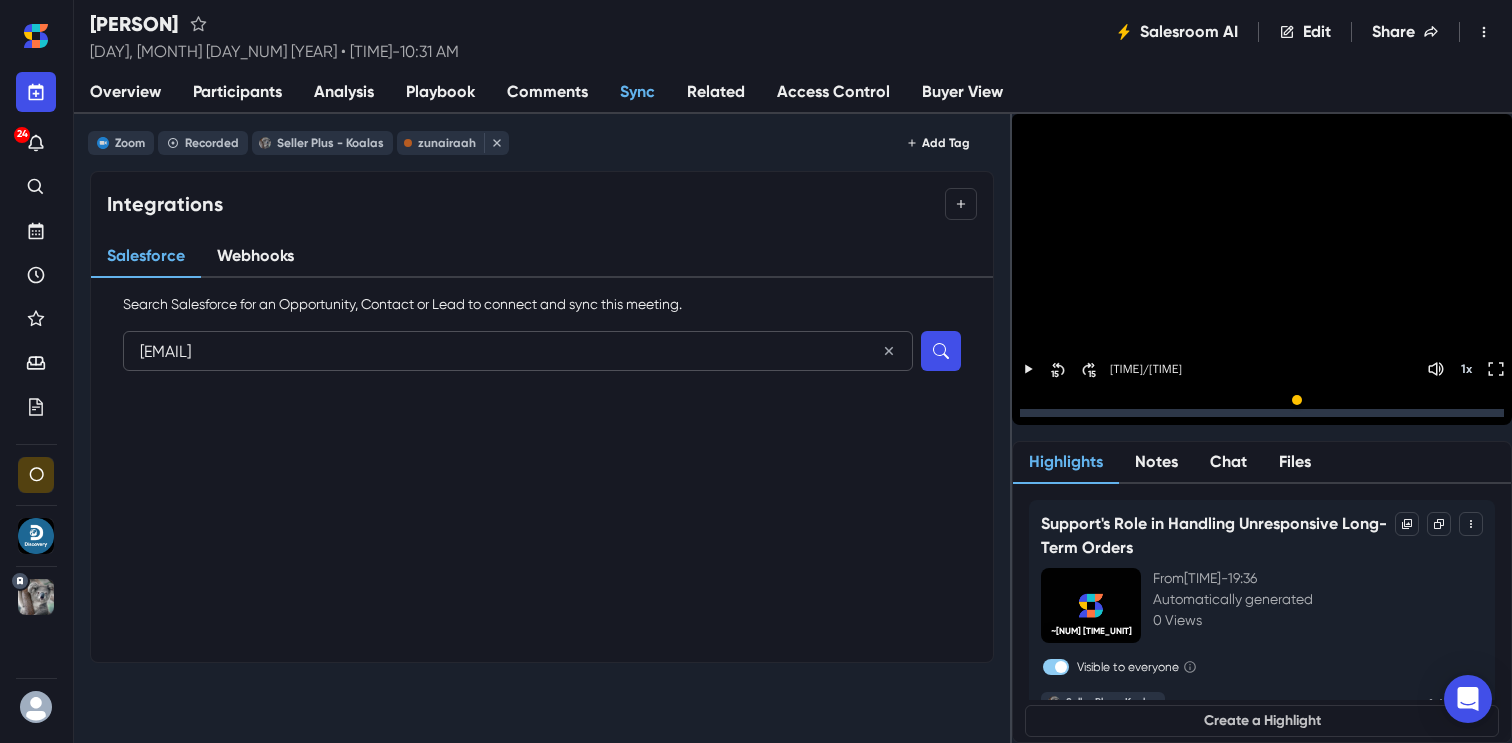 type on "[EMAIL]" 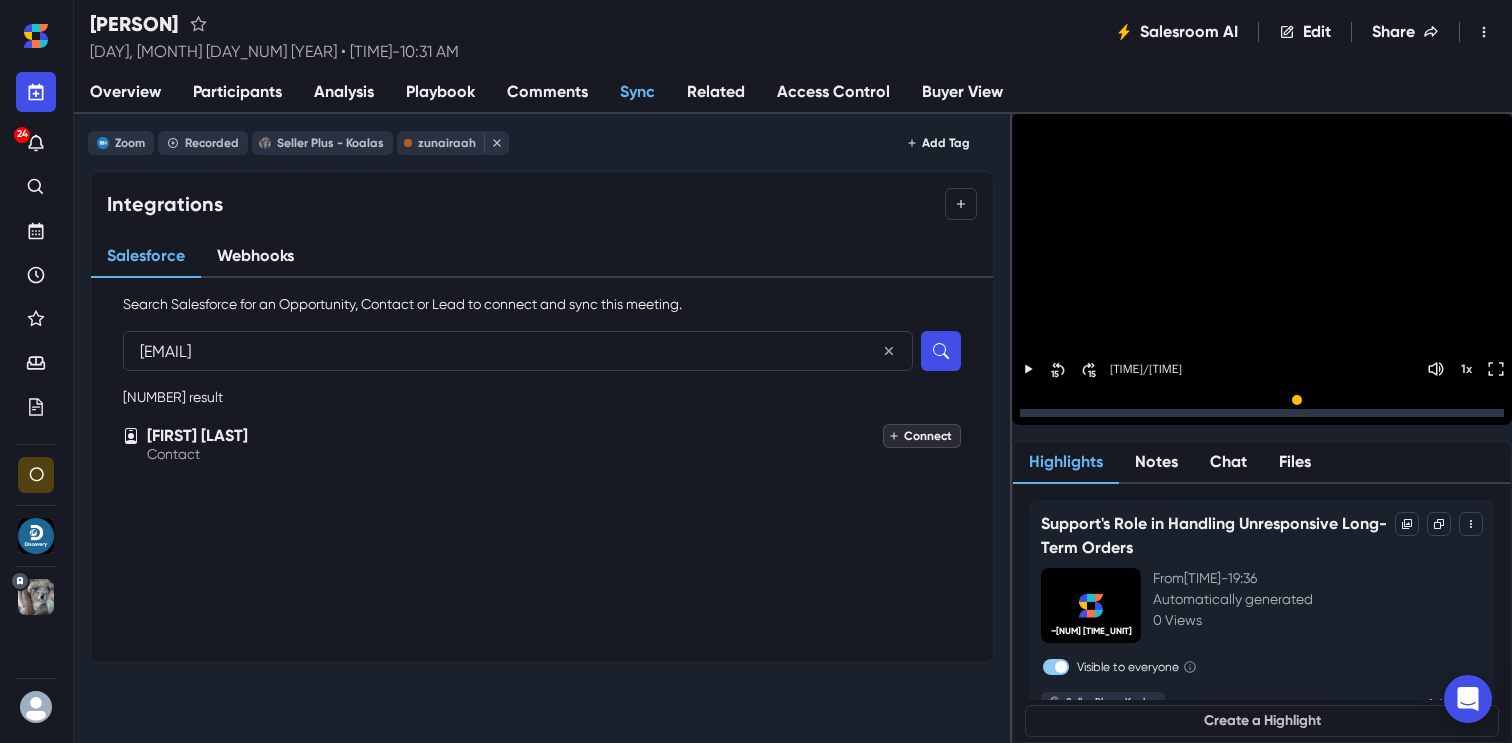click on "Connect" at bounding box center (922, 436) 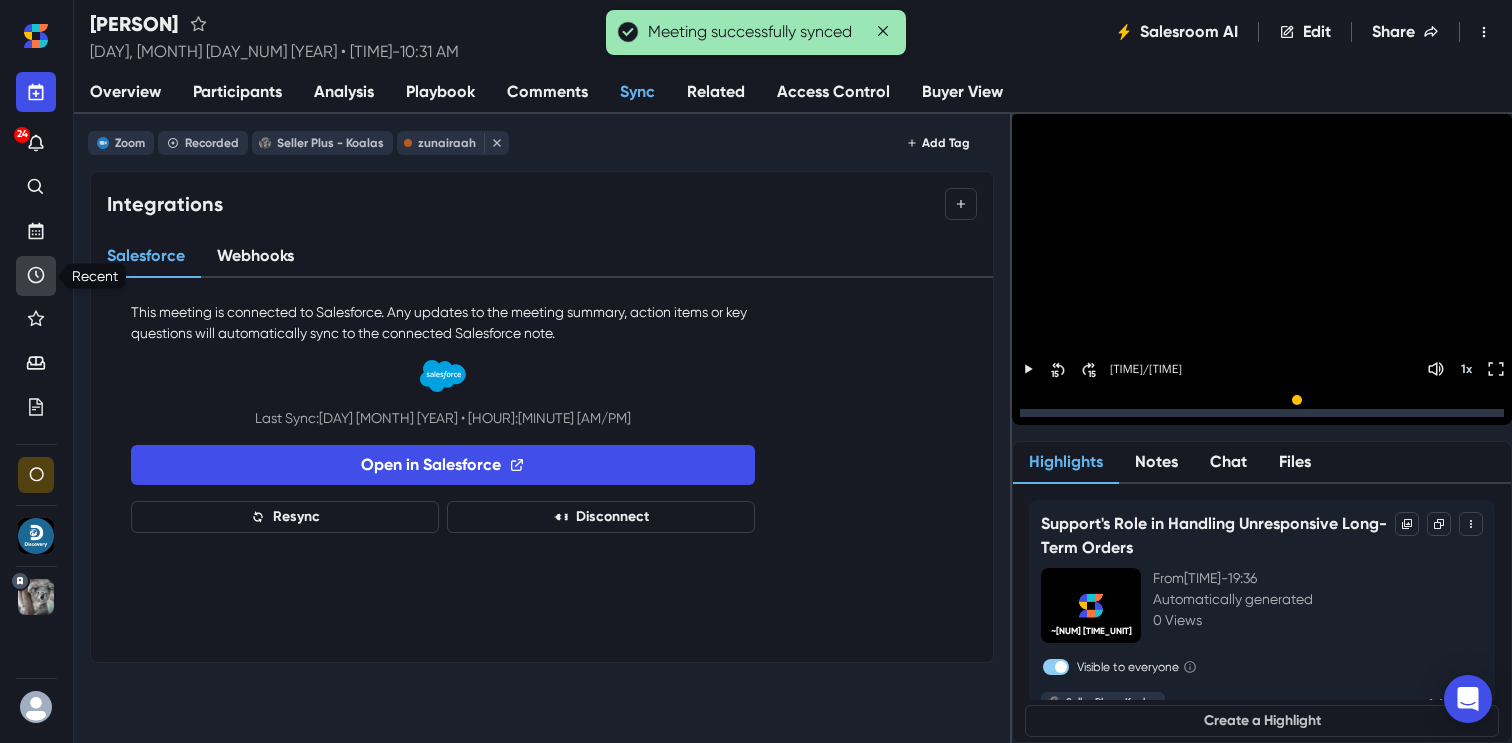 click 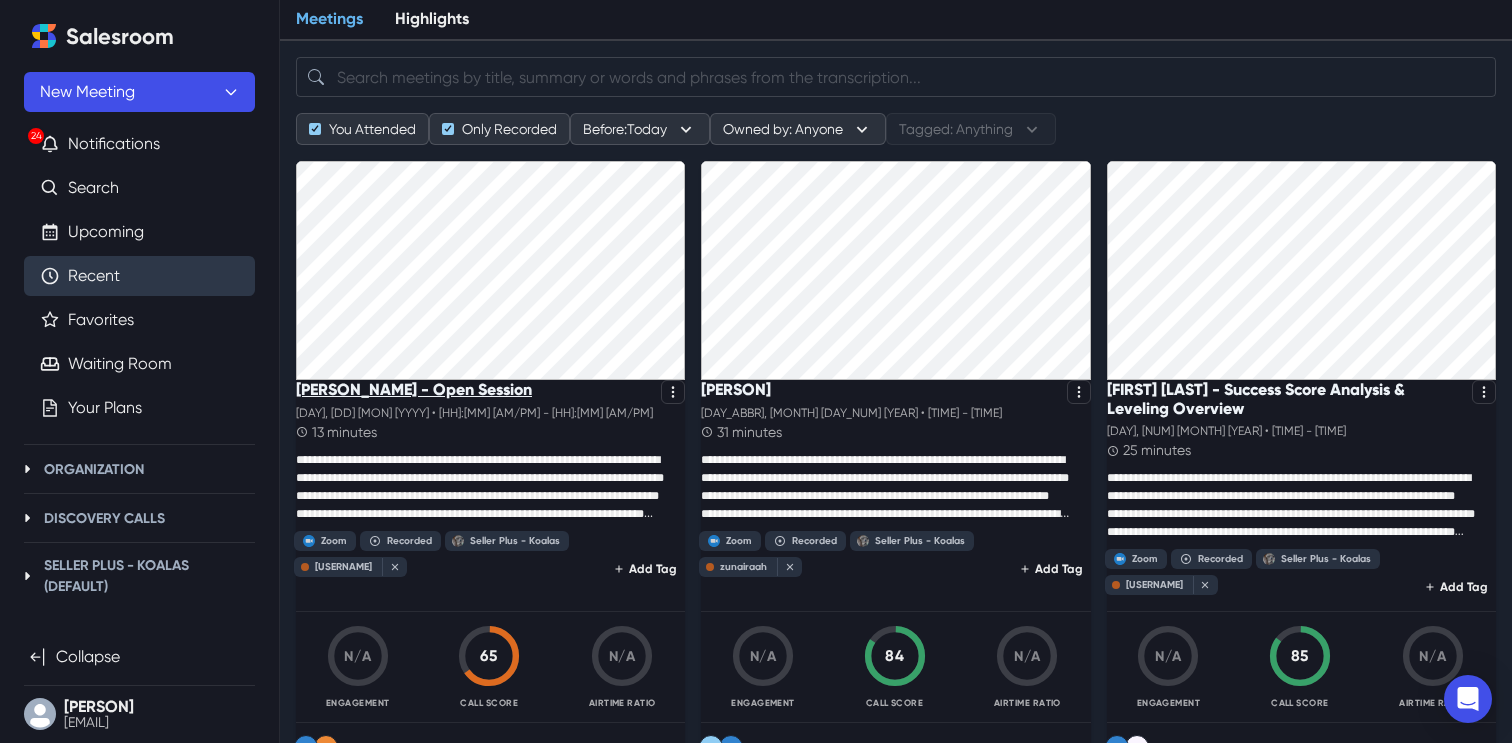 scroll, scrollTop: 80, scrollLeft: 0, axis: vertical 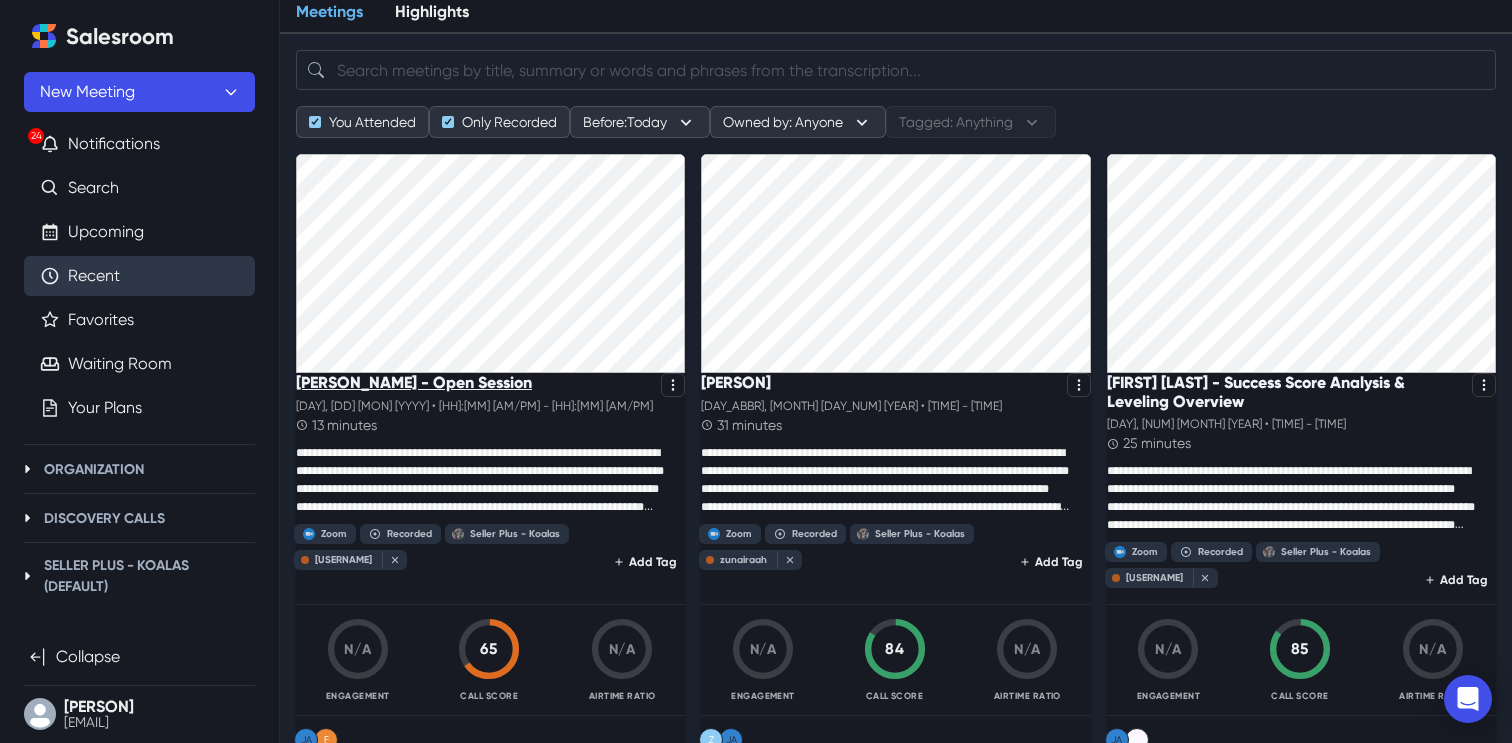 click on "[PERSON_NAME] - Open Session" at bounding box center (414, 382) 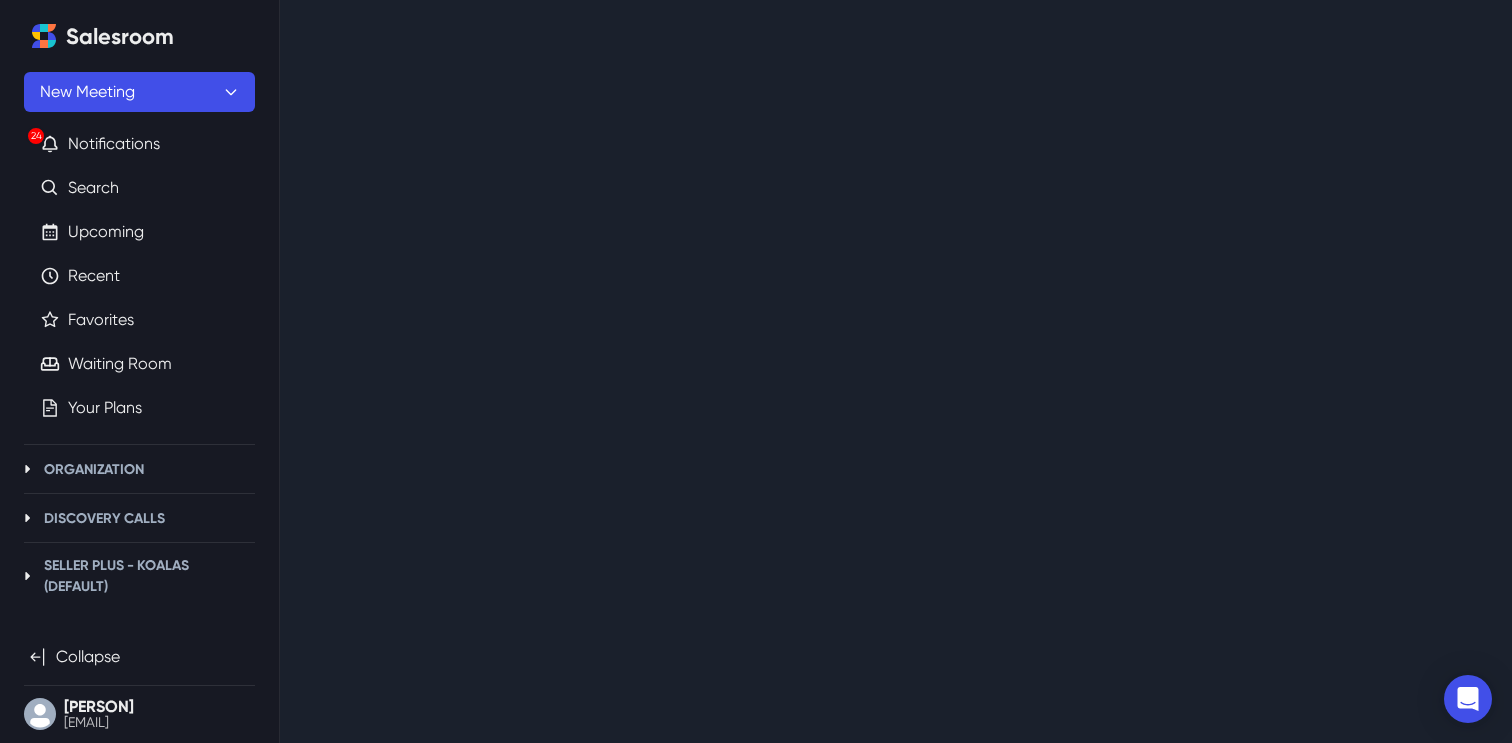 scroll, scrollTop: 0, scrollLeft: 0, axis: both 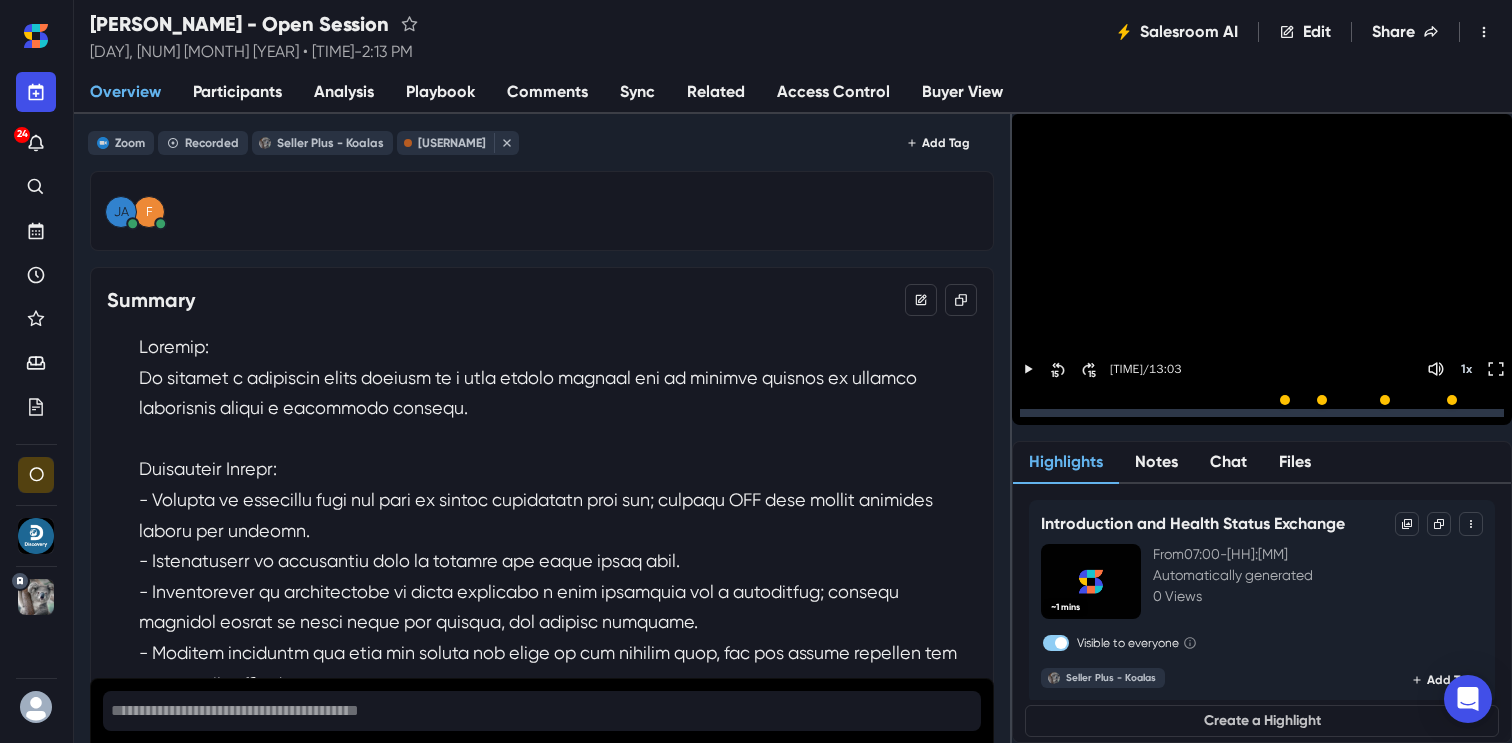 click on "Sync" at bounding box center (637, 93) 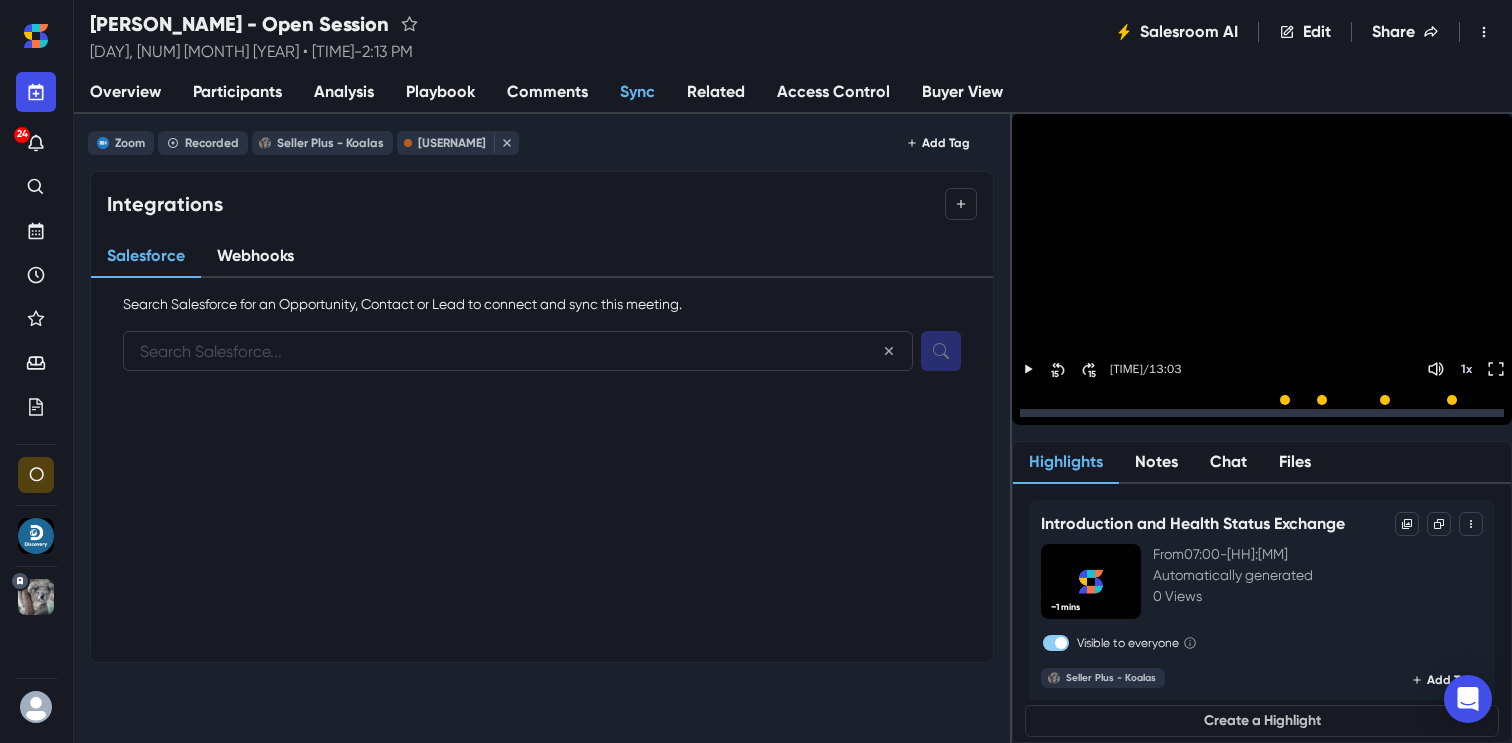 paste on "[EMAIL]" 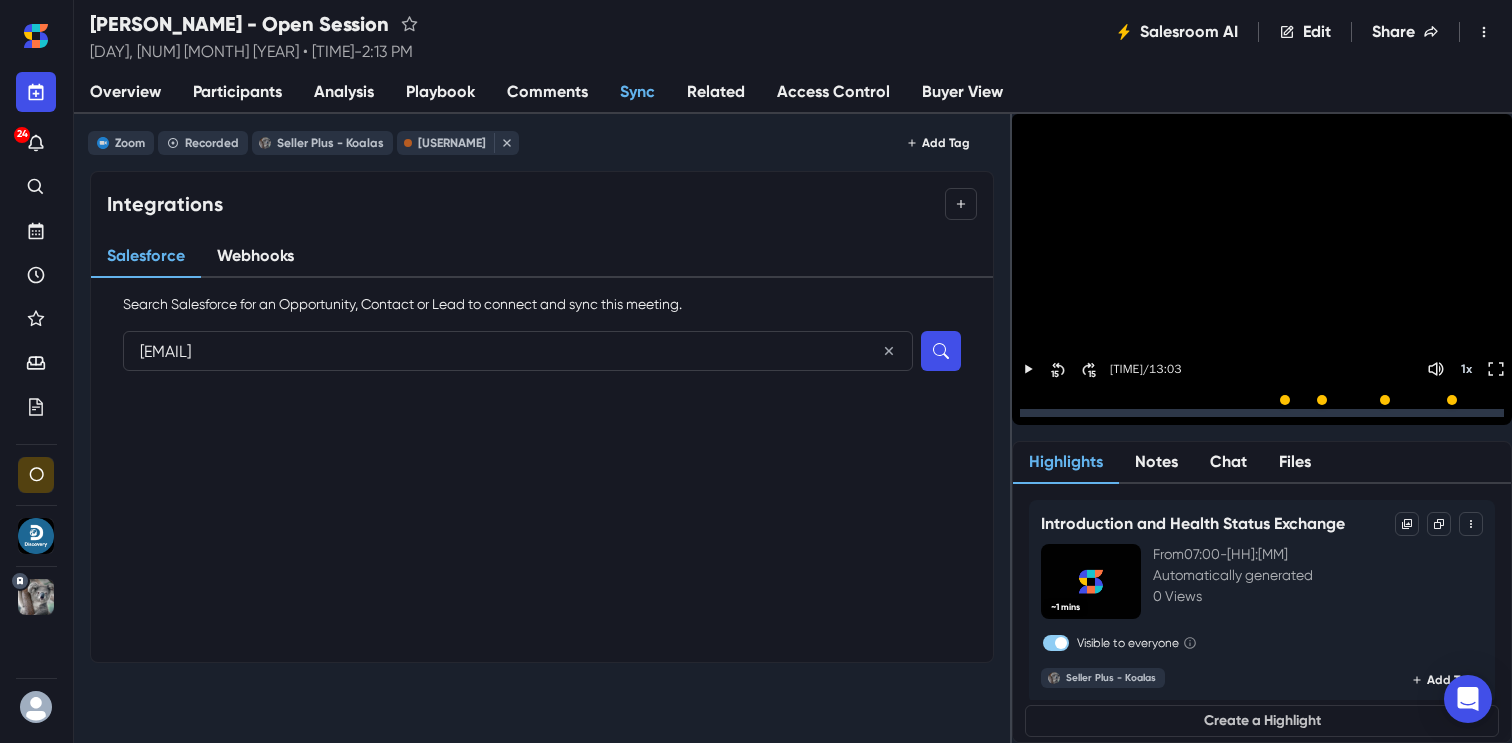 type on "[EMAIL]" 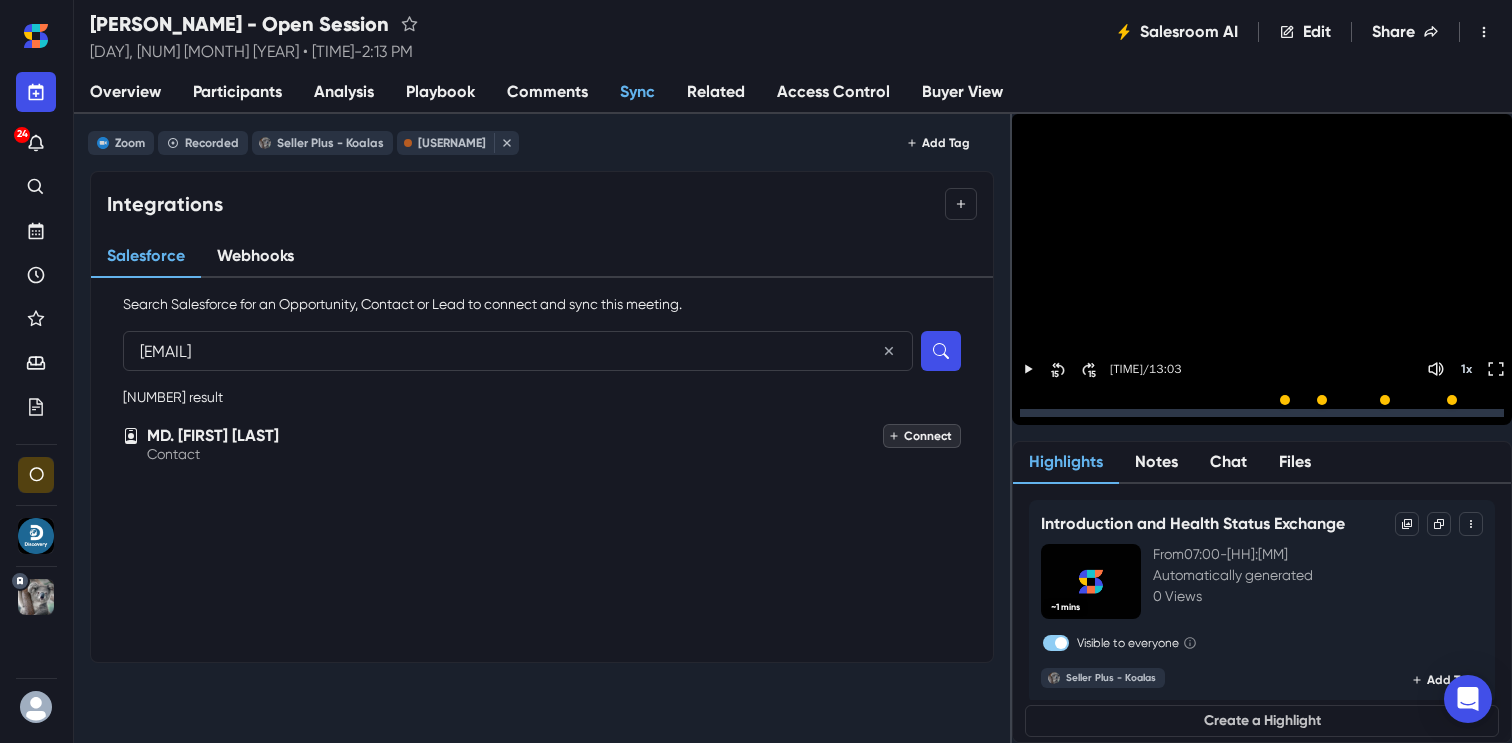 click on "Connect" at bounding box center [922, 436] 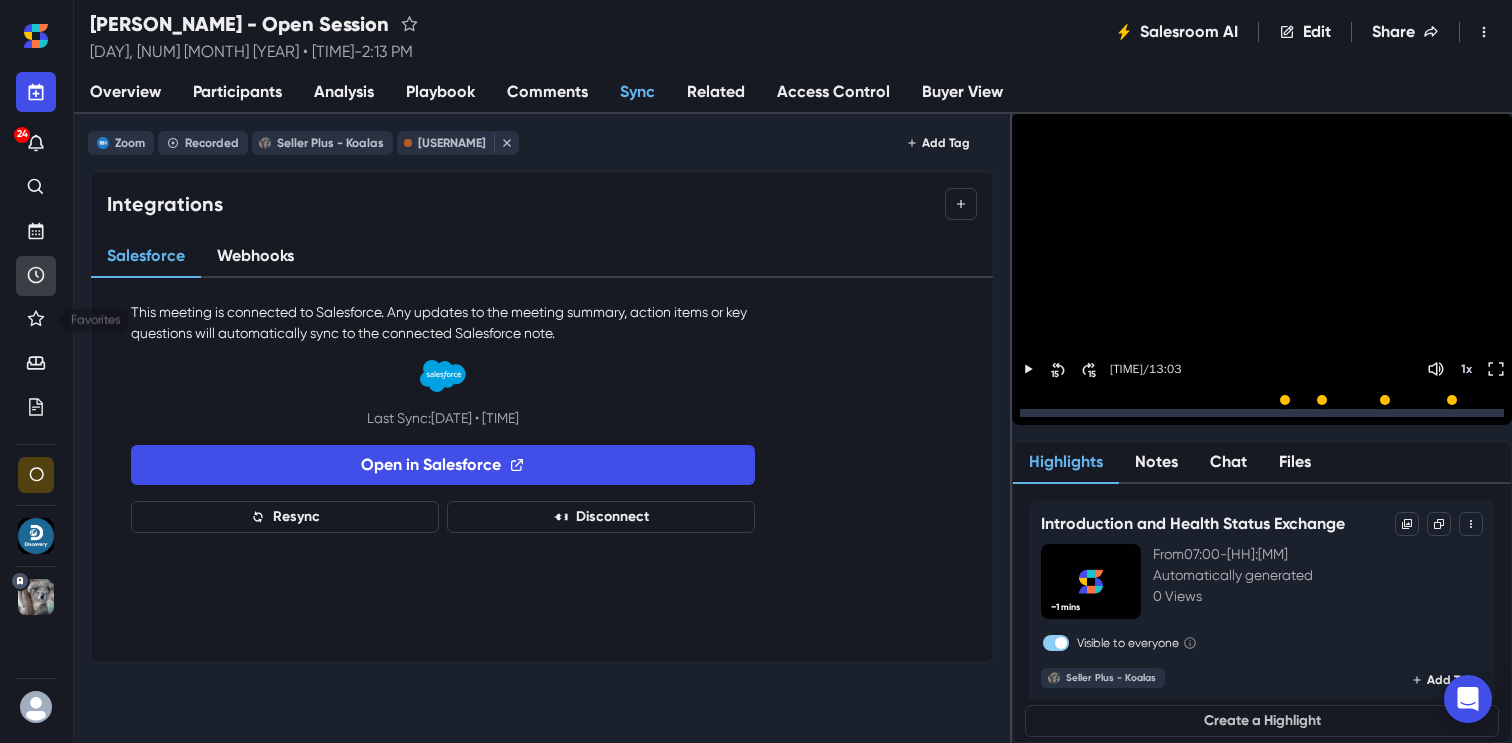 click 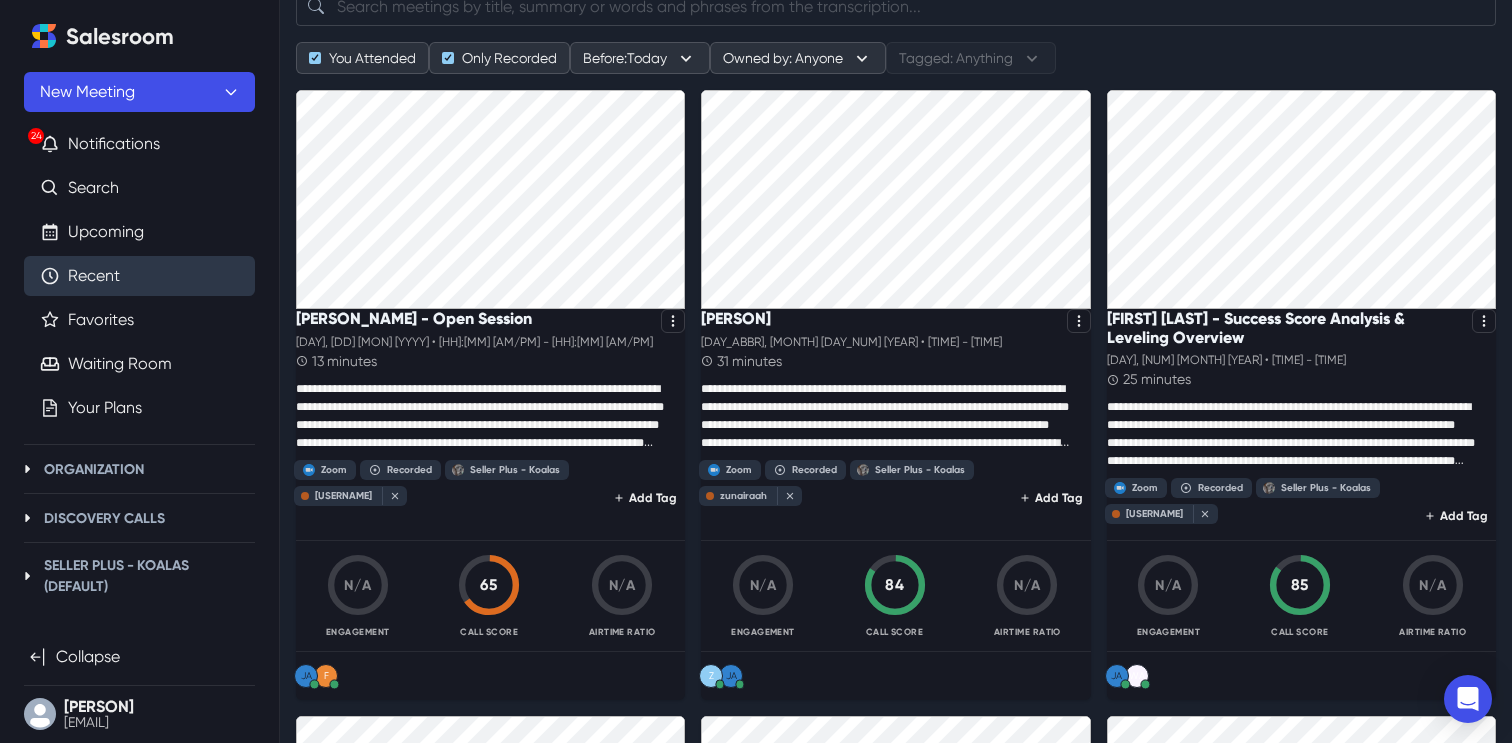 scroll, scrollTop: 149, scrollLeft: 0, axis: vertical 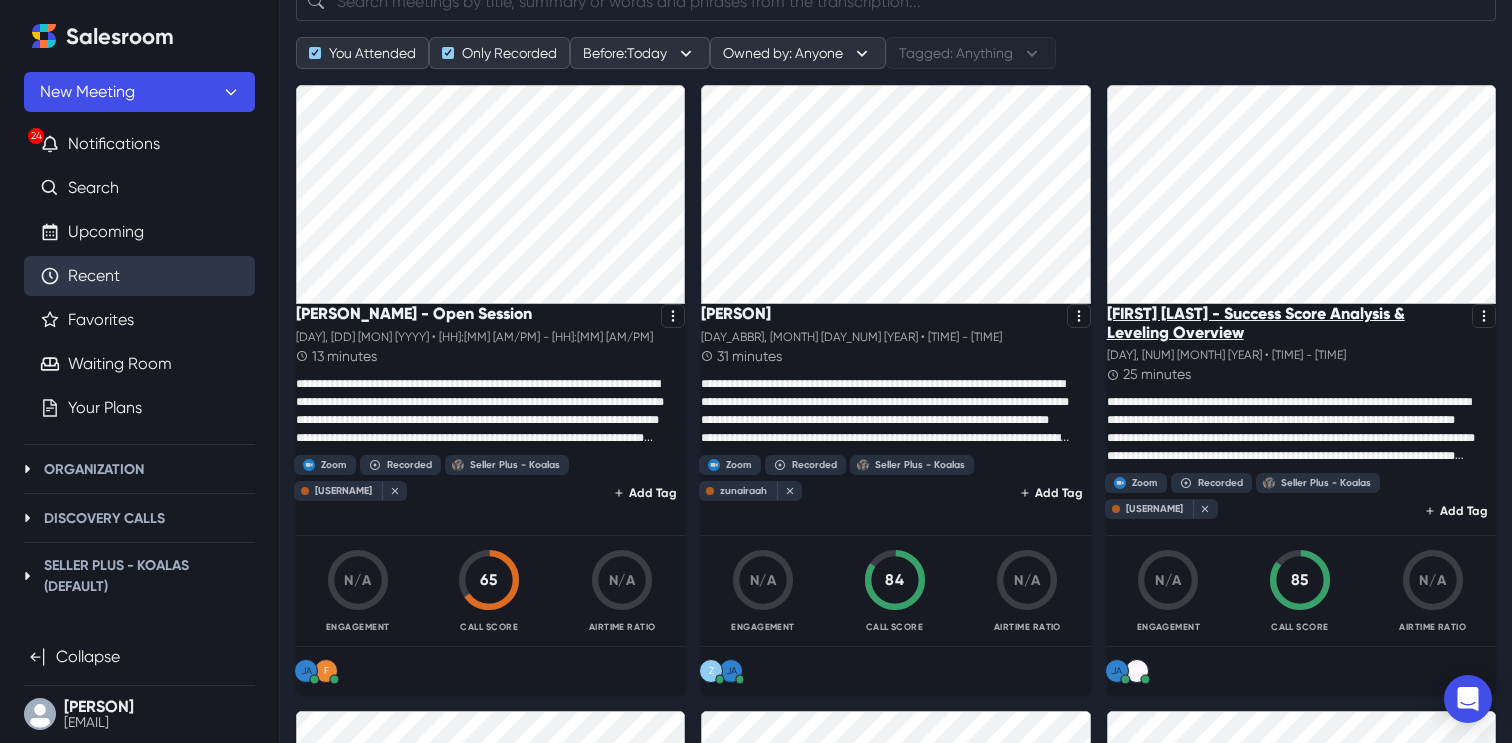 click on "[FIRST] [LAST] - Success Score Analysis  & Leveling Overview" at bounding box center (1285, 323) 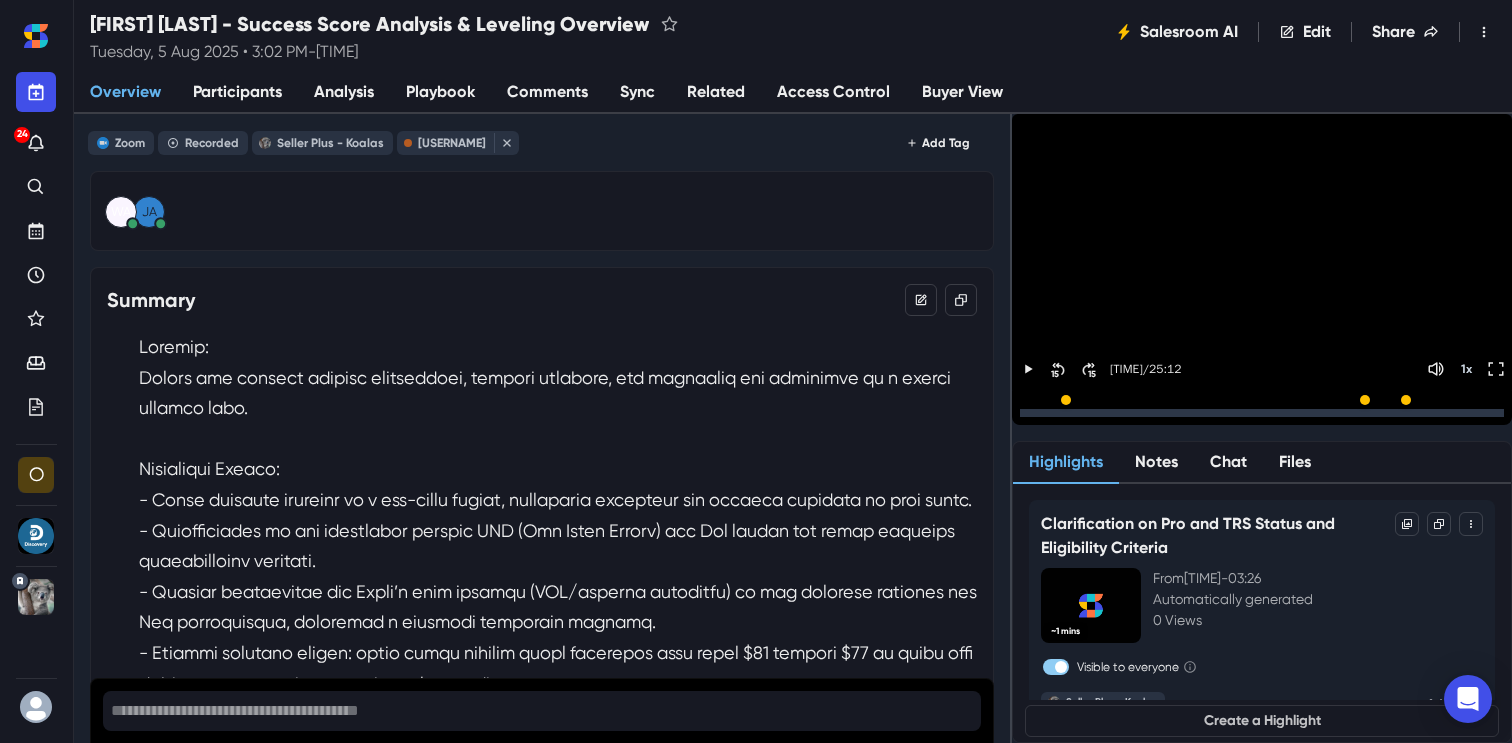 click on "Sync" at bounding box center [637, 93] 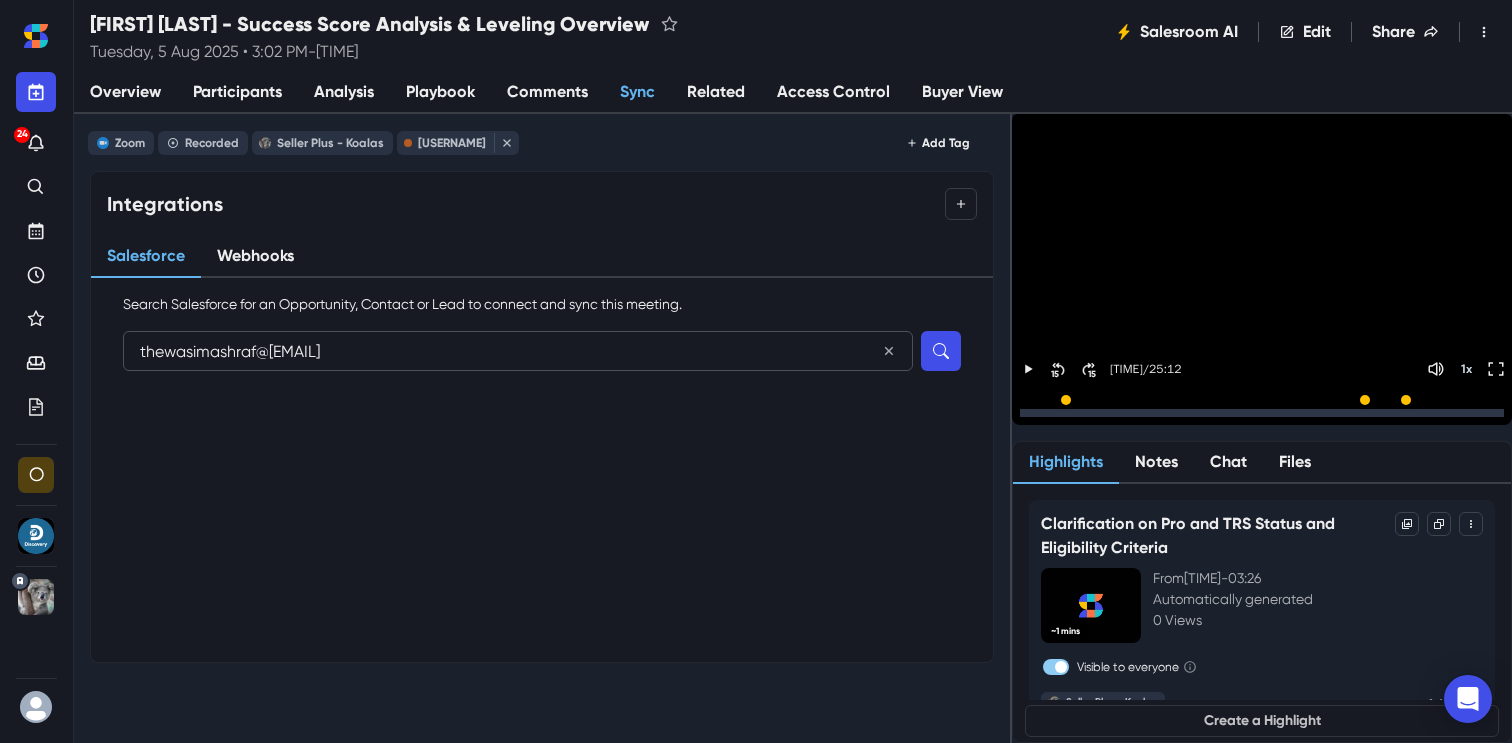 type on "thewasimashraf@[EMAIL]" 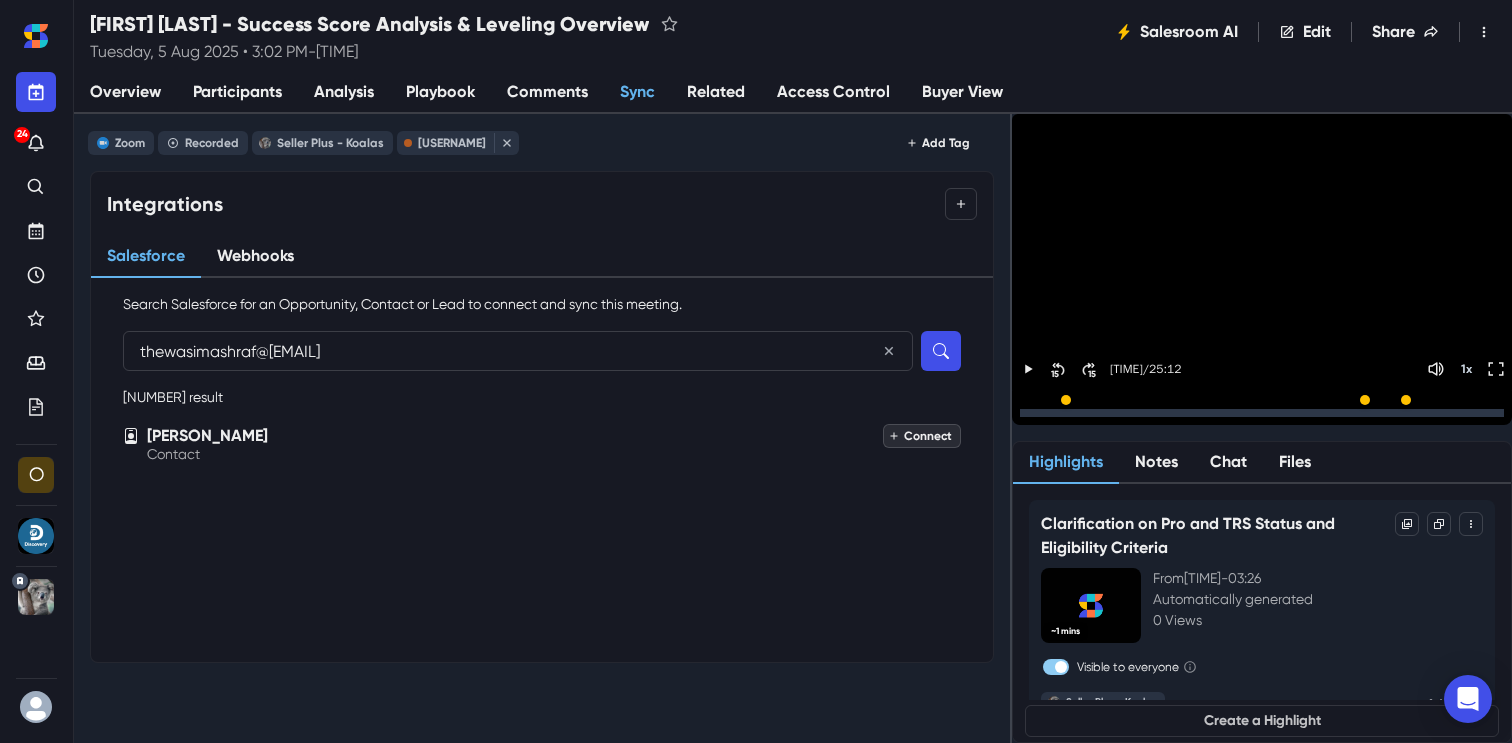 click on "Connect" at bounding box center [922, 436] 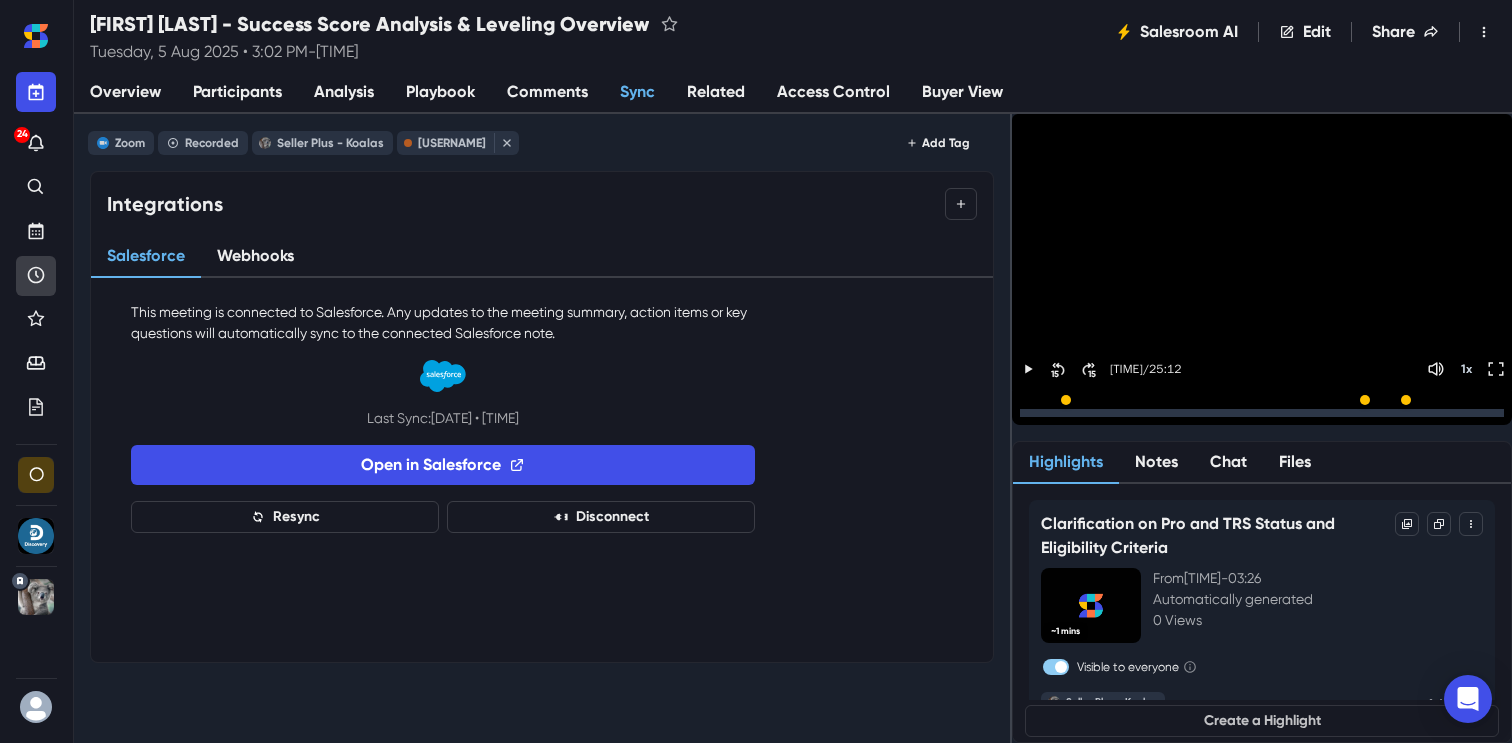 click at bounding box center [36, 276] 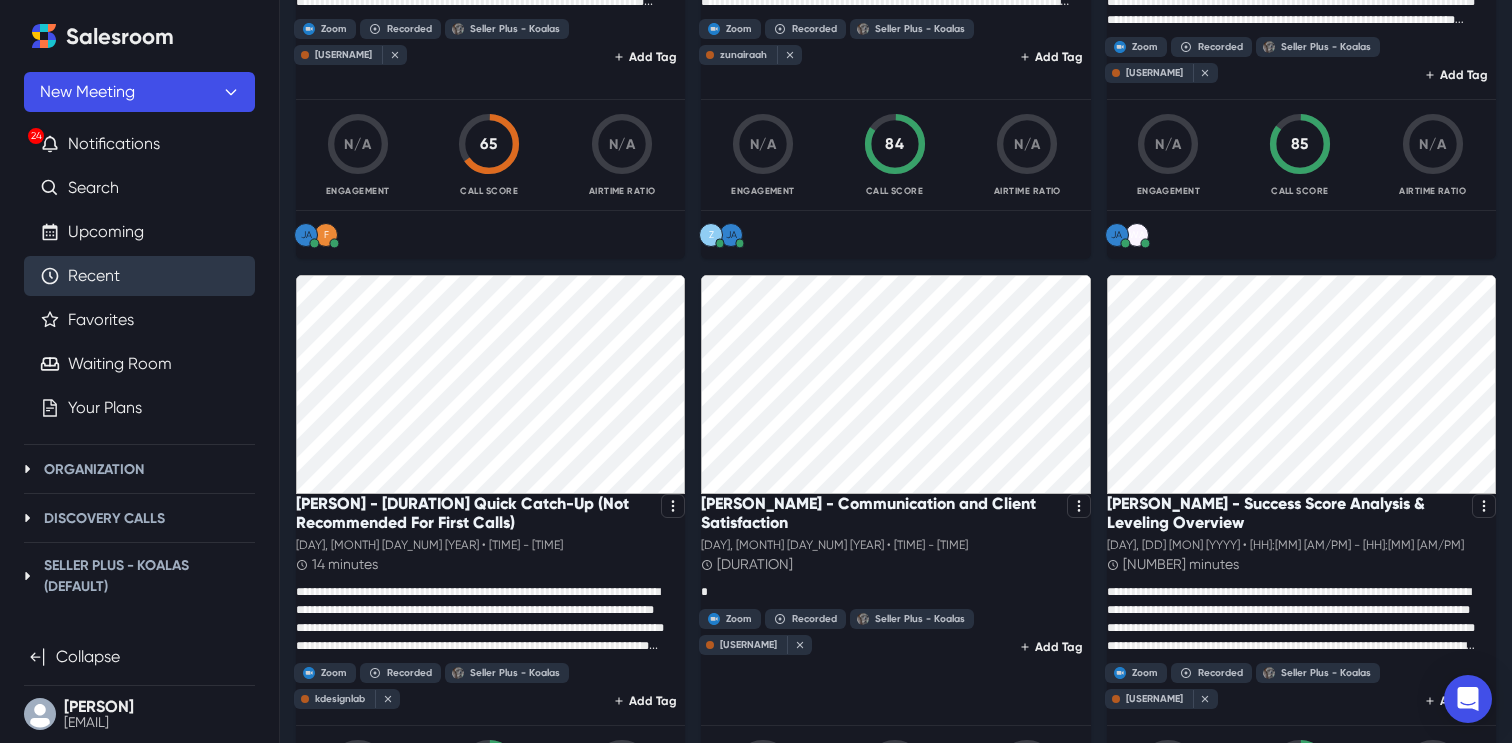 scroll, scrollTop: 729, scrollLeft: 0, axis: vertical 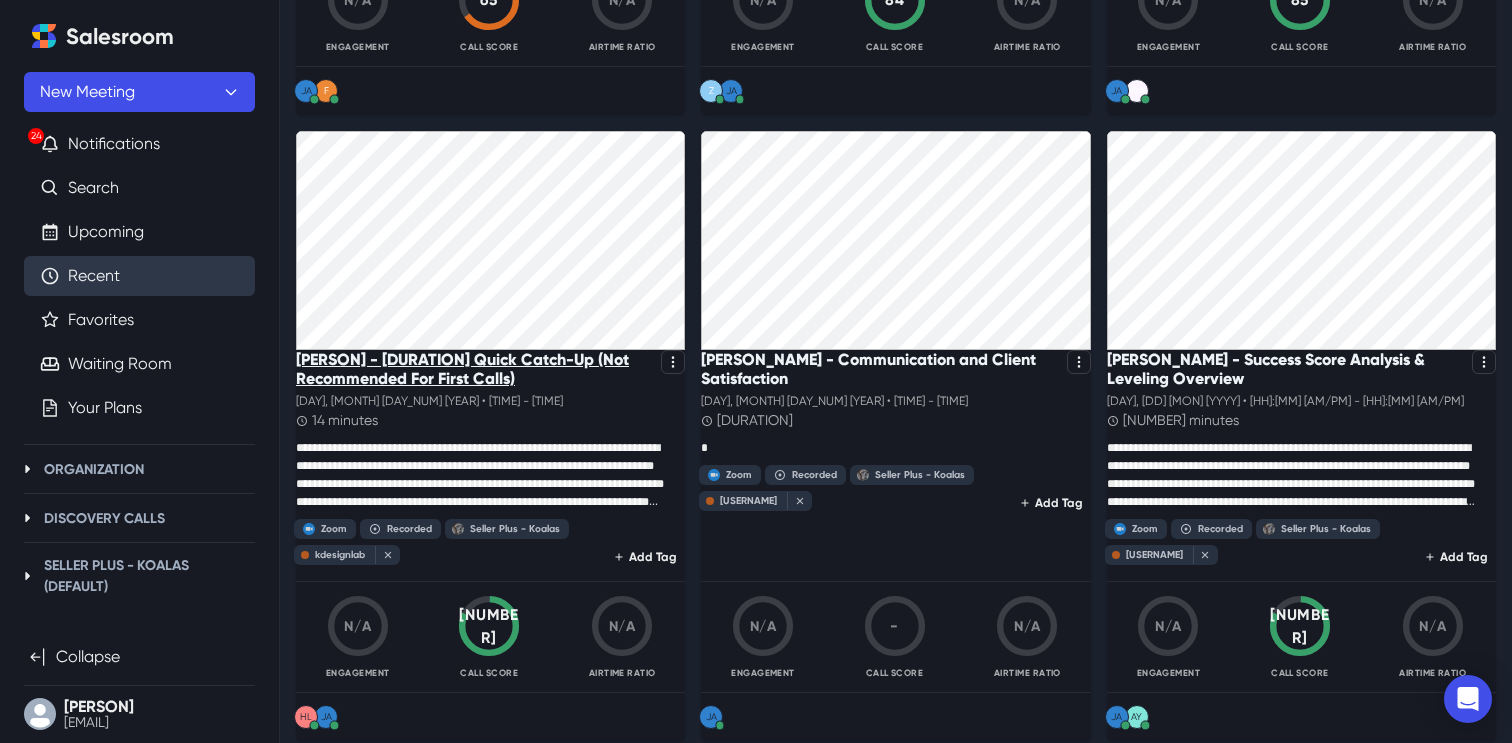 click on "[PERSON] - [DURATION] Quick Catch-Up (Not Recommended For First Calls)" at bounding box center [474, 369] 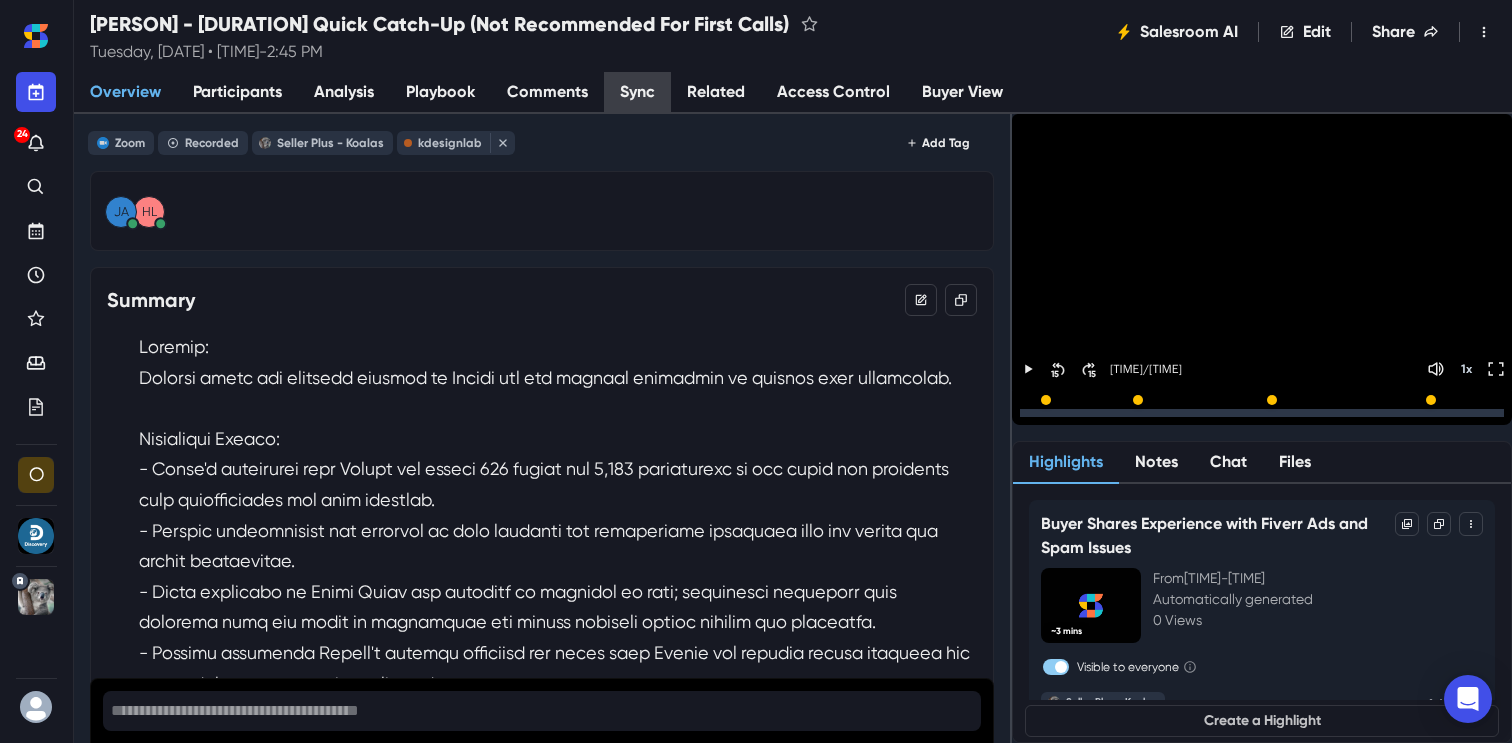 click on "Sync" at bounding box center (637, 93) 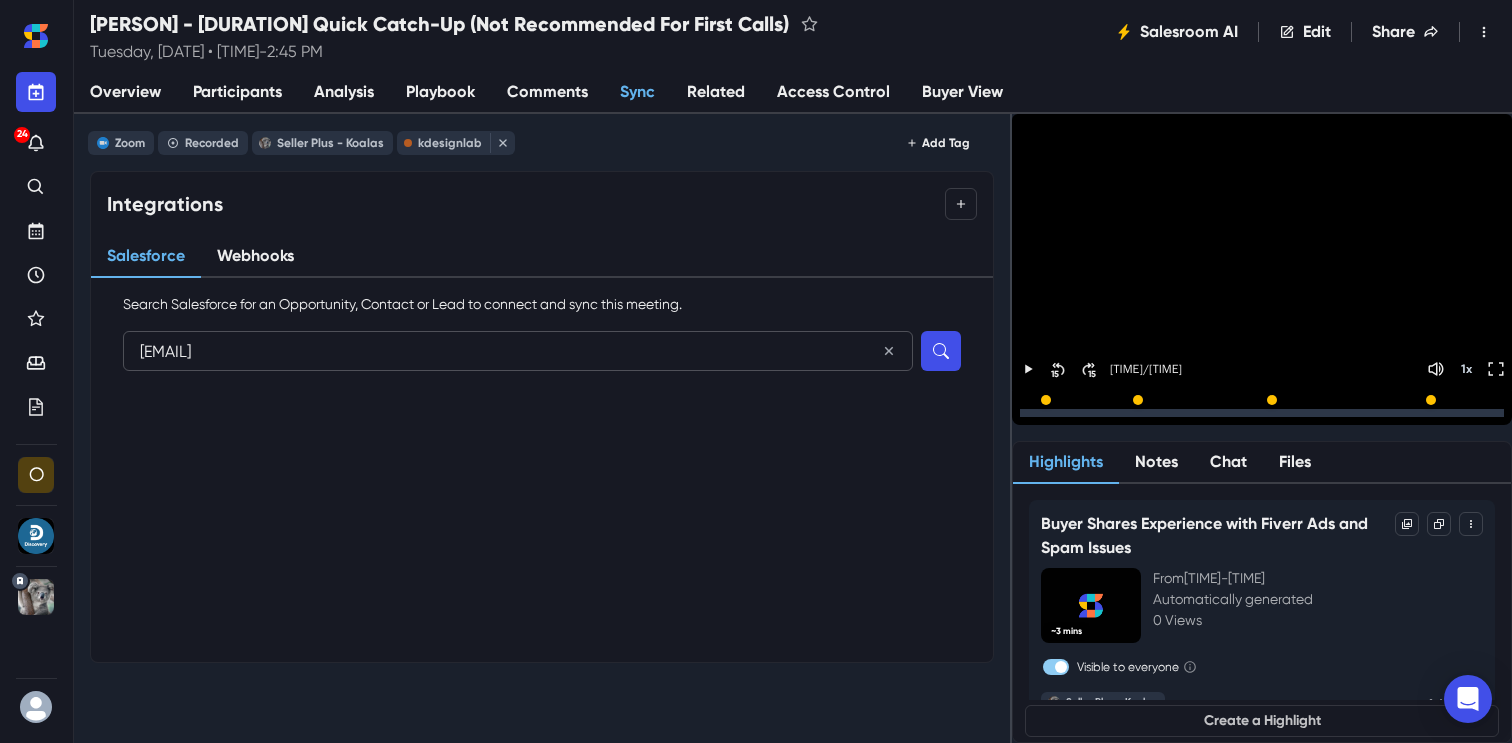 type on "[EMAIL]" 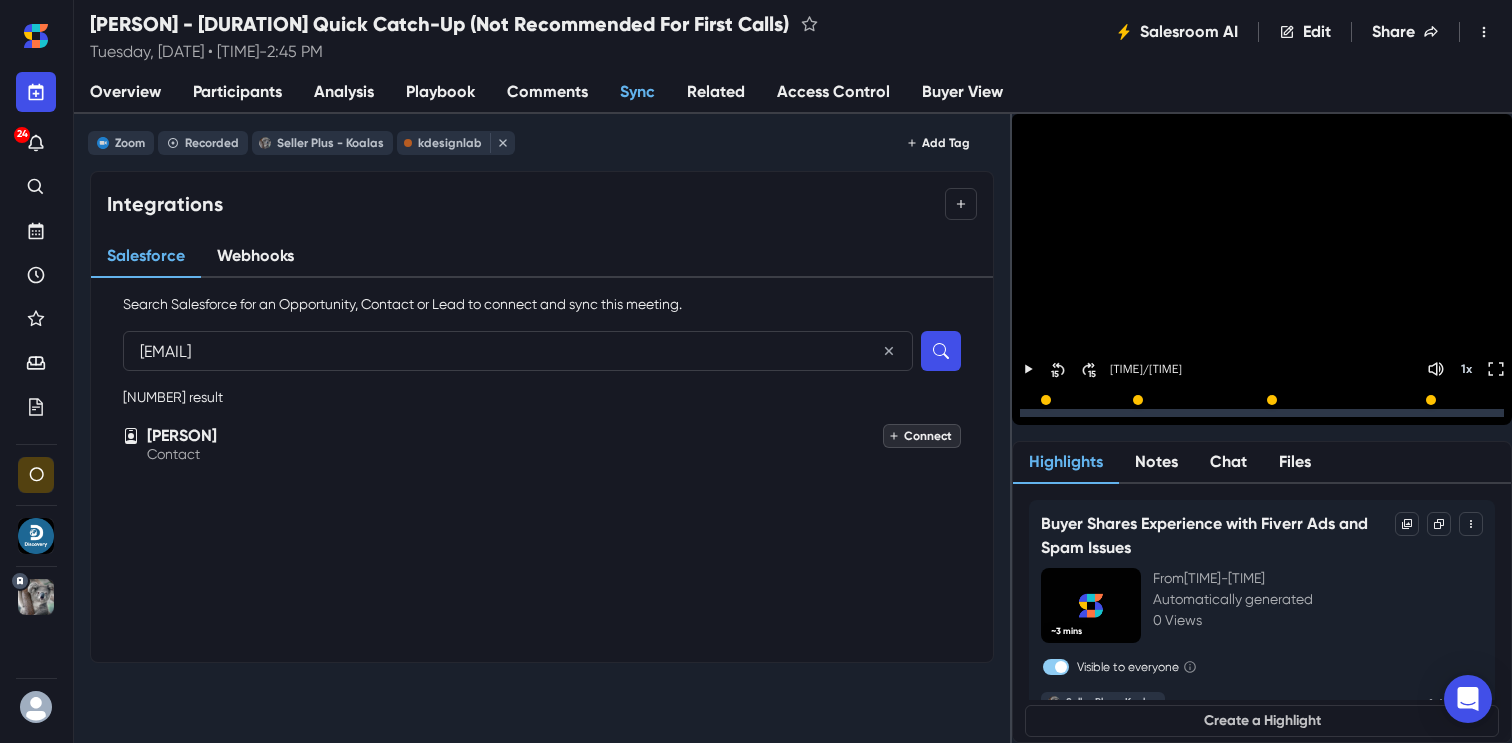 click on "Connect" at bounding box center [922, 436] 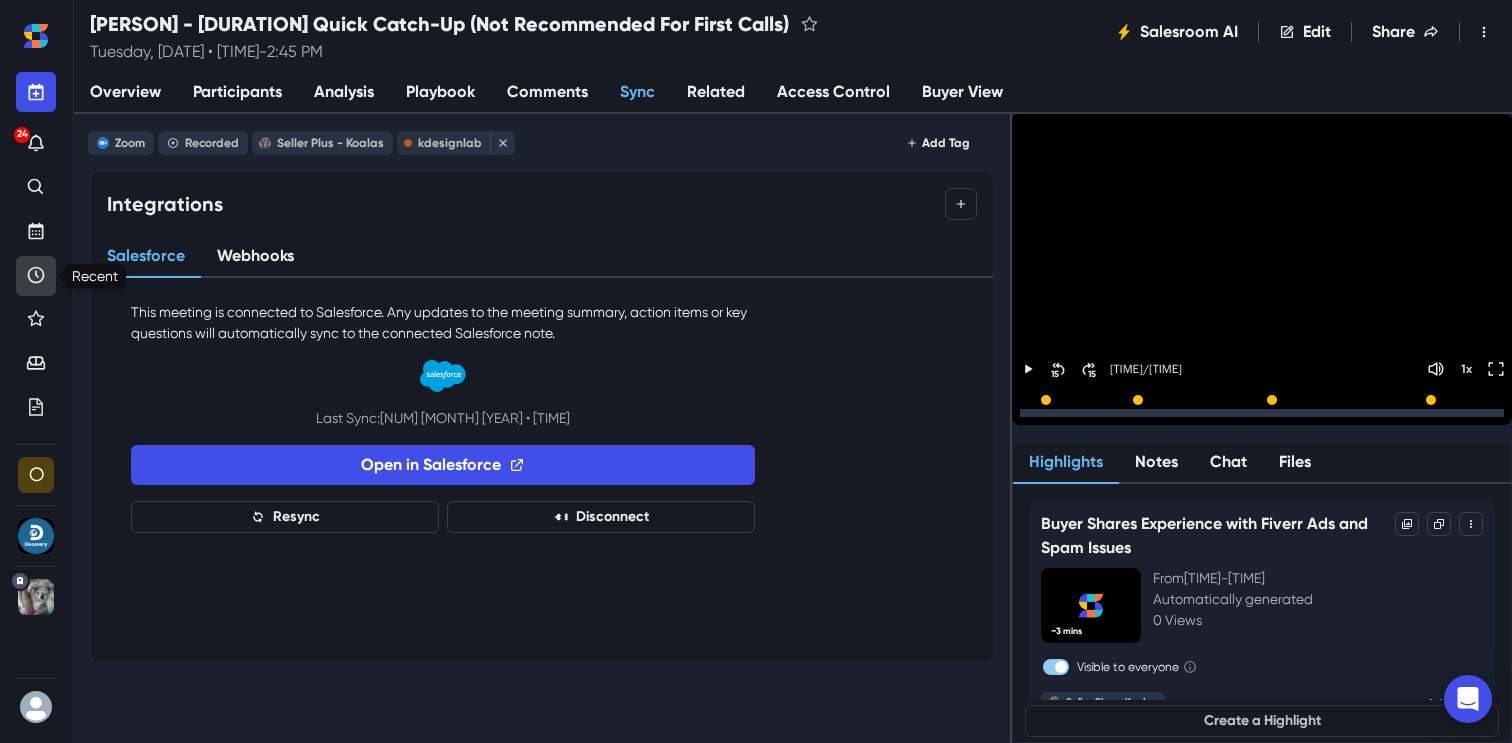 click 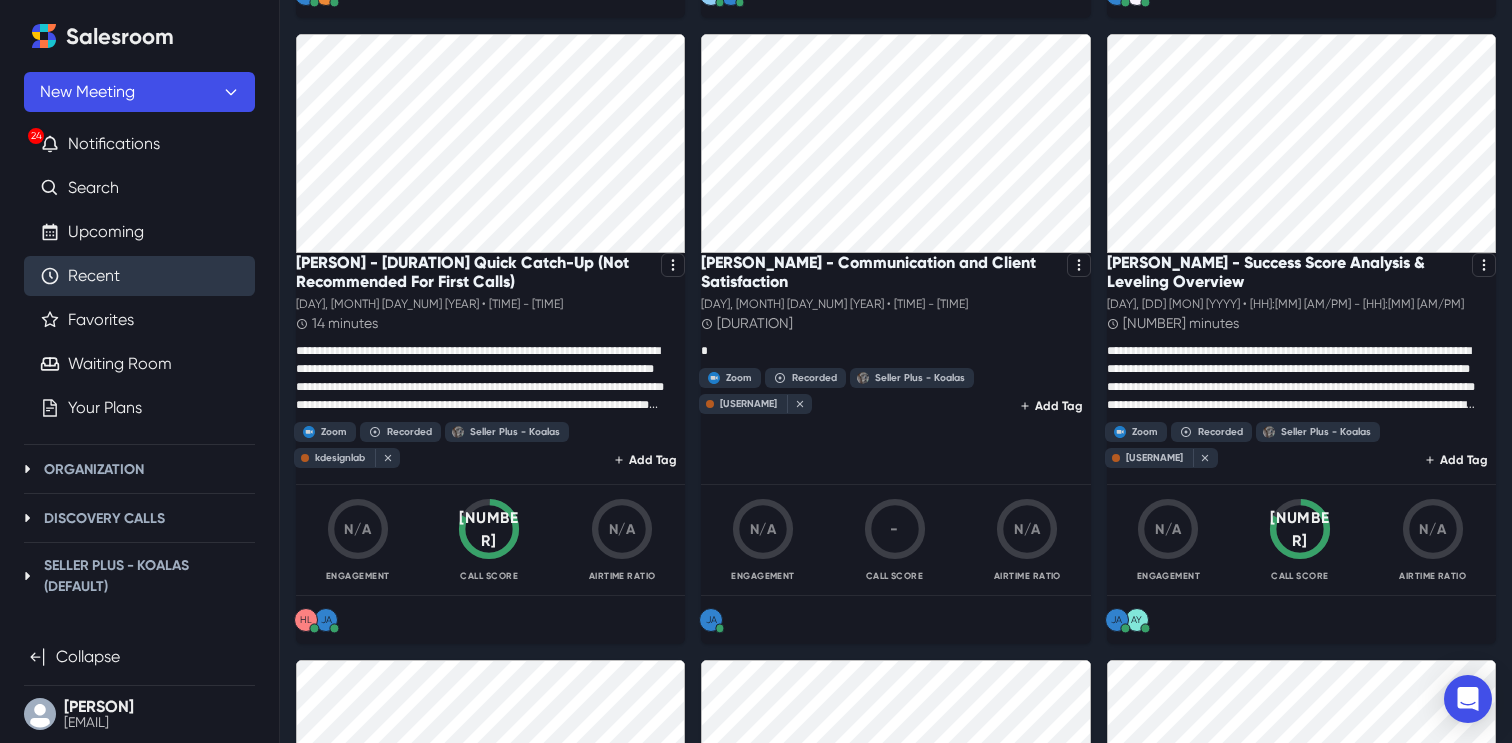 scroll, scrollTop: 827, scrollLeft: 0, axis: vertical 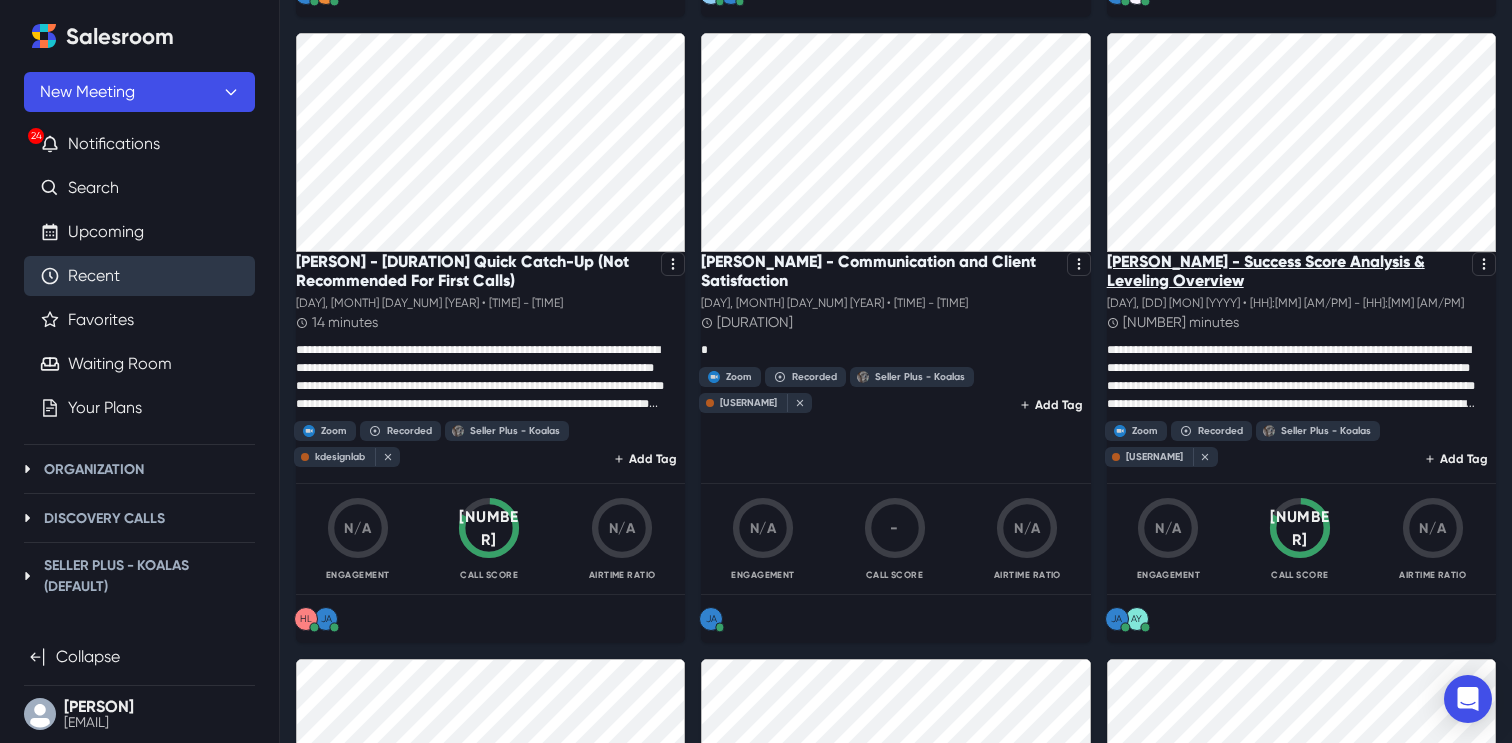 click on "[PERSON_NAME] - Success Score Analysis  & Leveling Overview" at bounding box center (1285, 271) 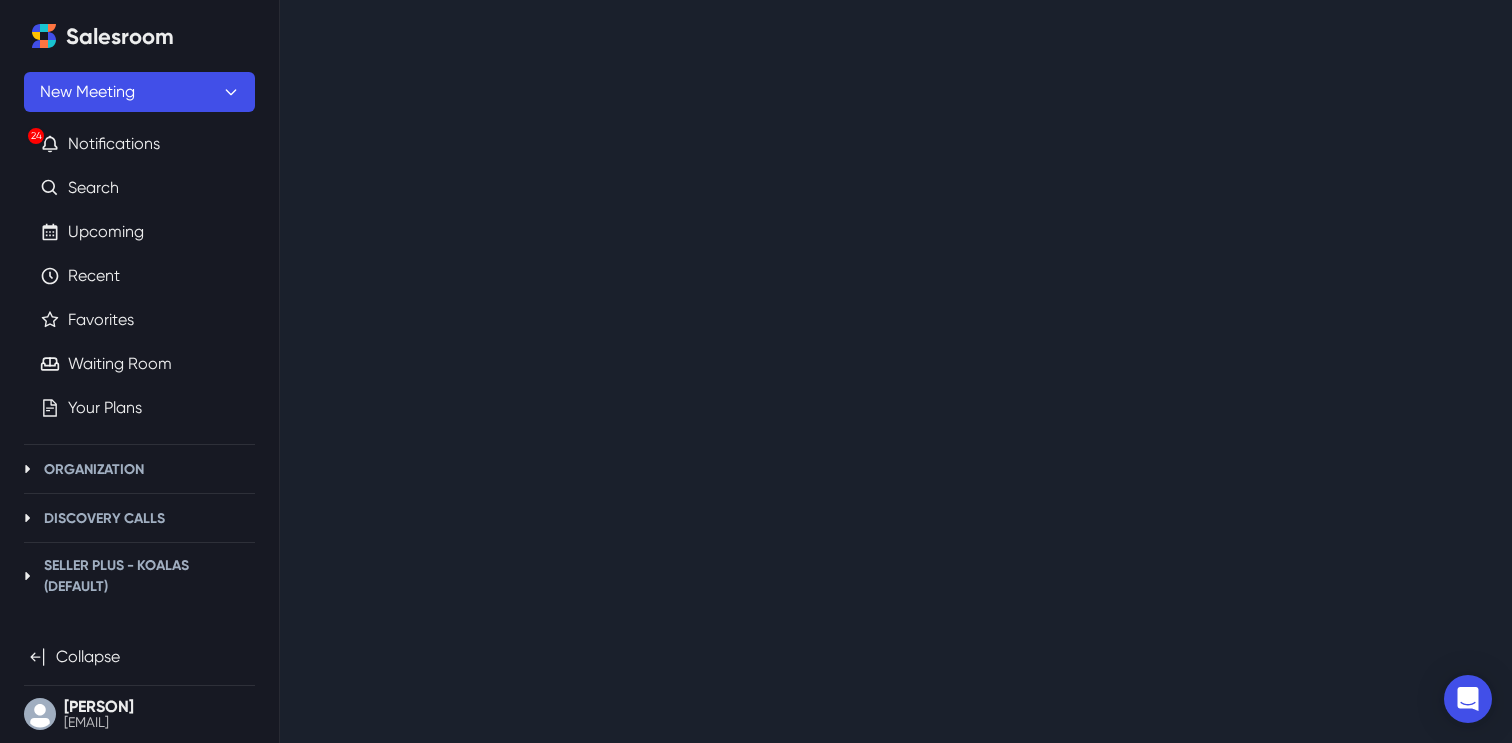 scroll, scrollTop: 0, scrollLeft: 0, axis: both 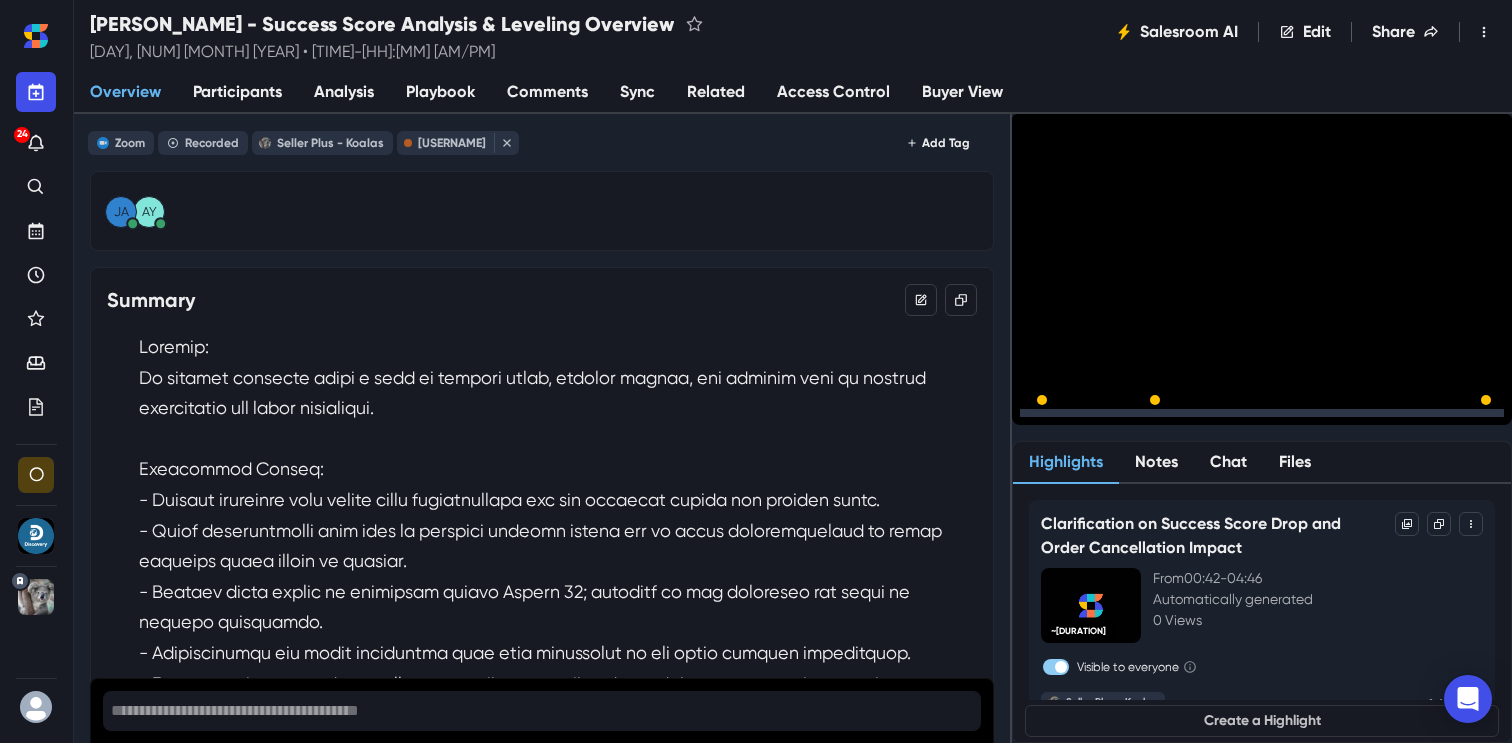 click on "Sync" at bounding box center [637, 93] 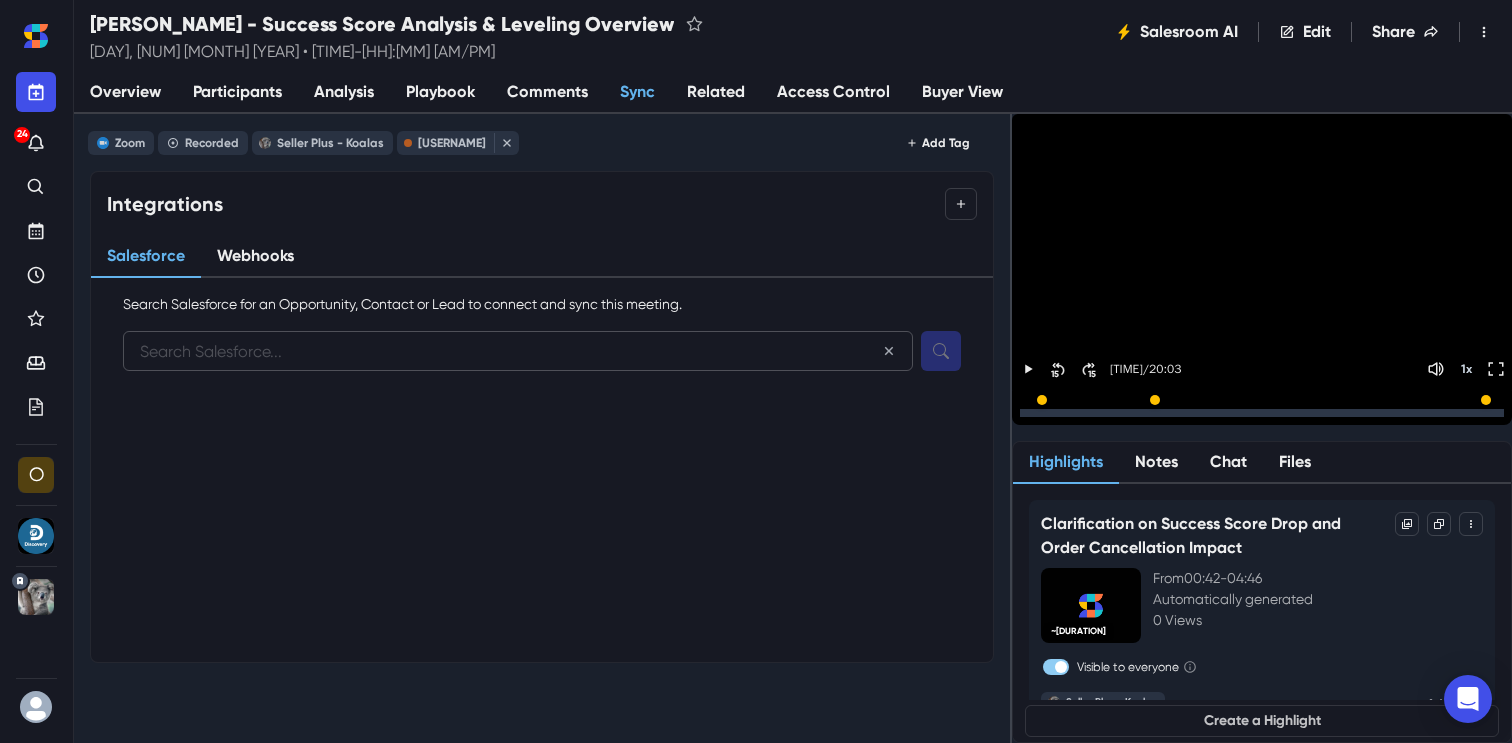 click at bounding box center [518, 351] 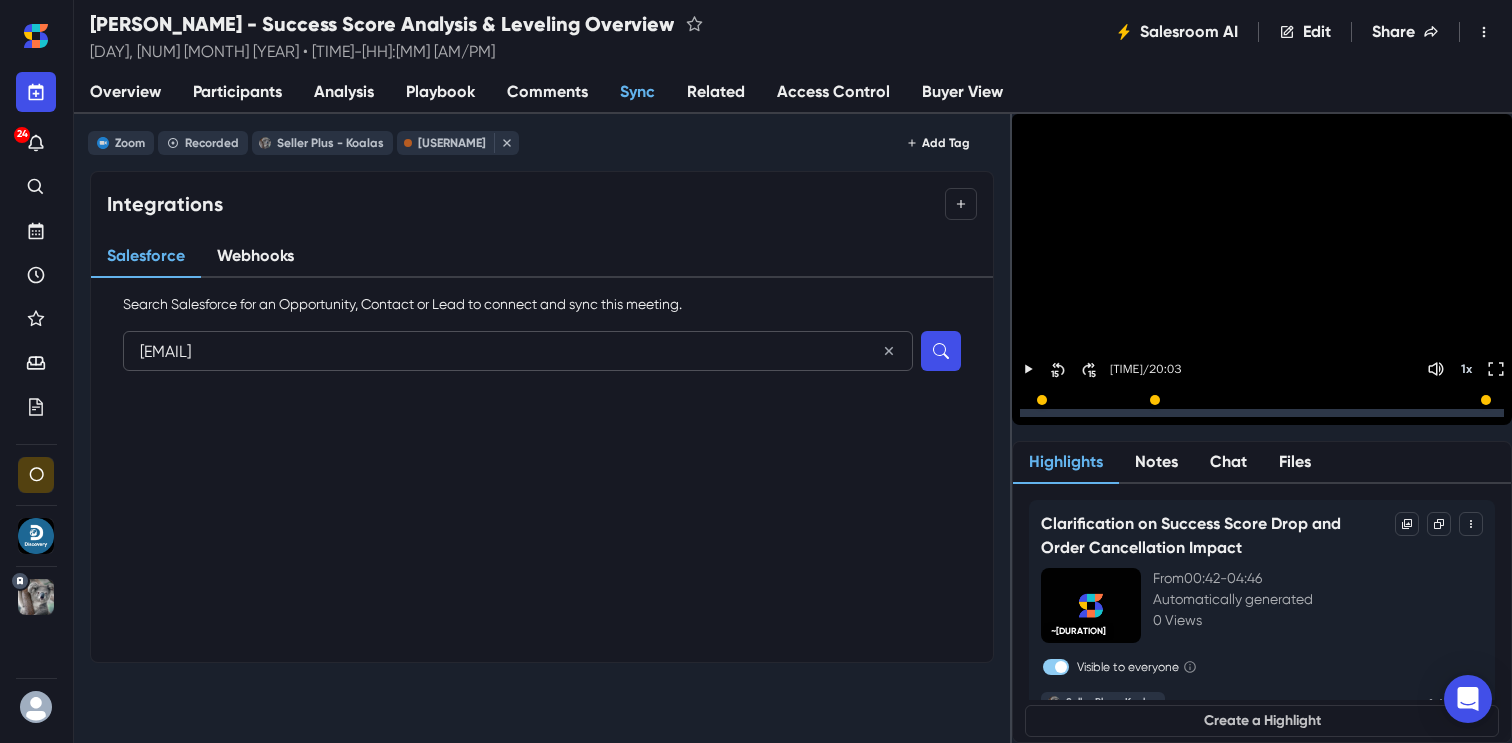 type on "[EMAIL]" 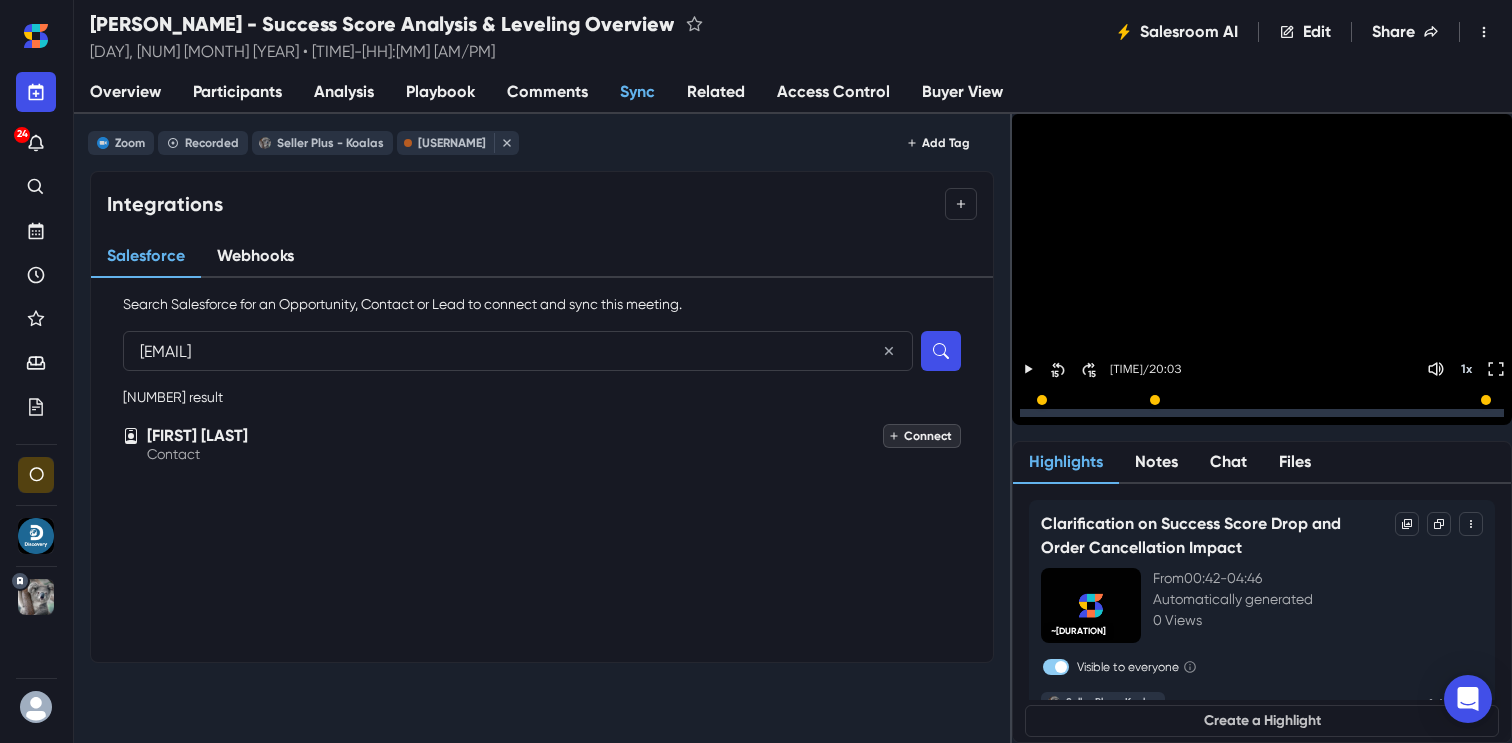 click on "Connect" at bounding box center [922, 436] 